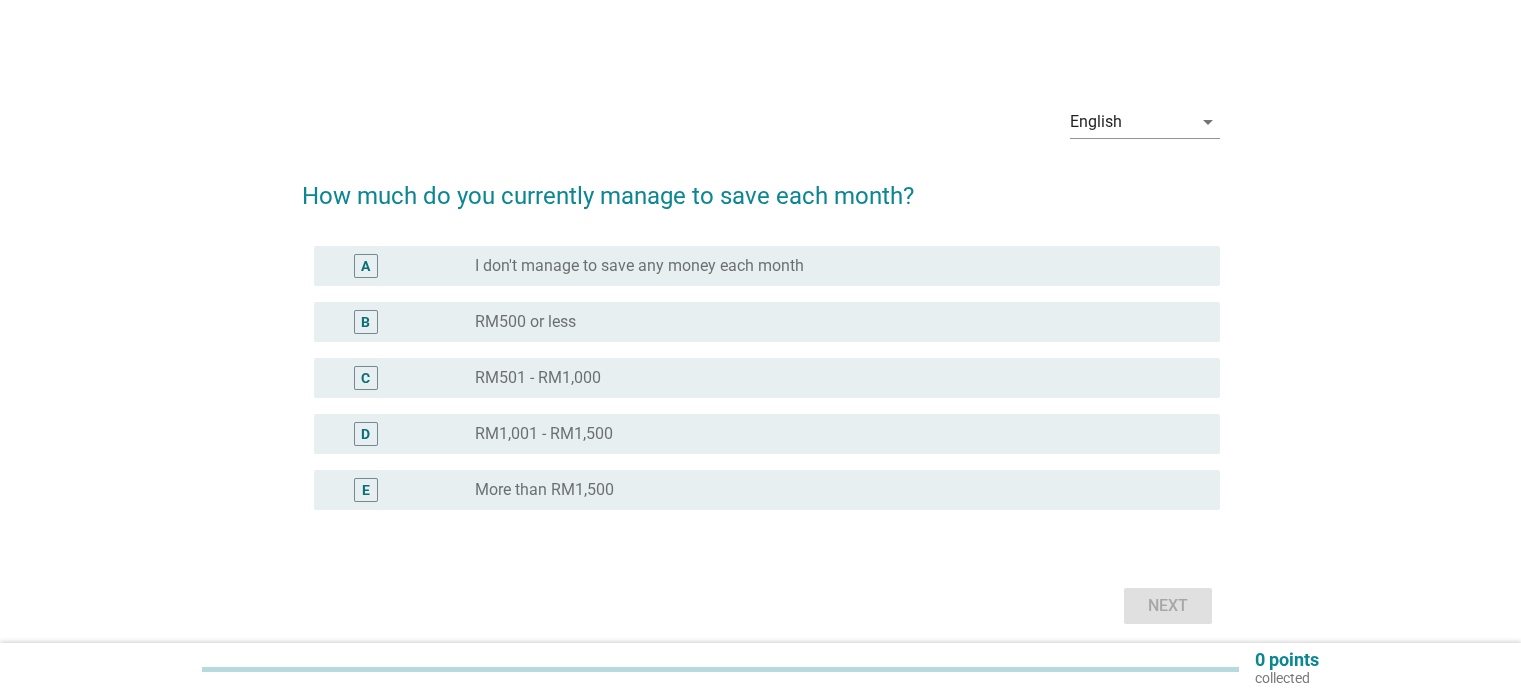 scroll, scrollTop: 0, scrollLeft: 0, axis: both 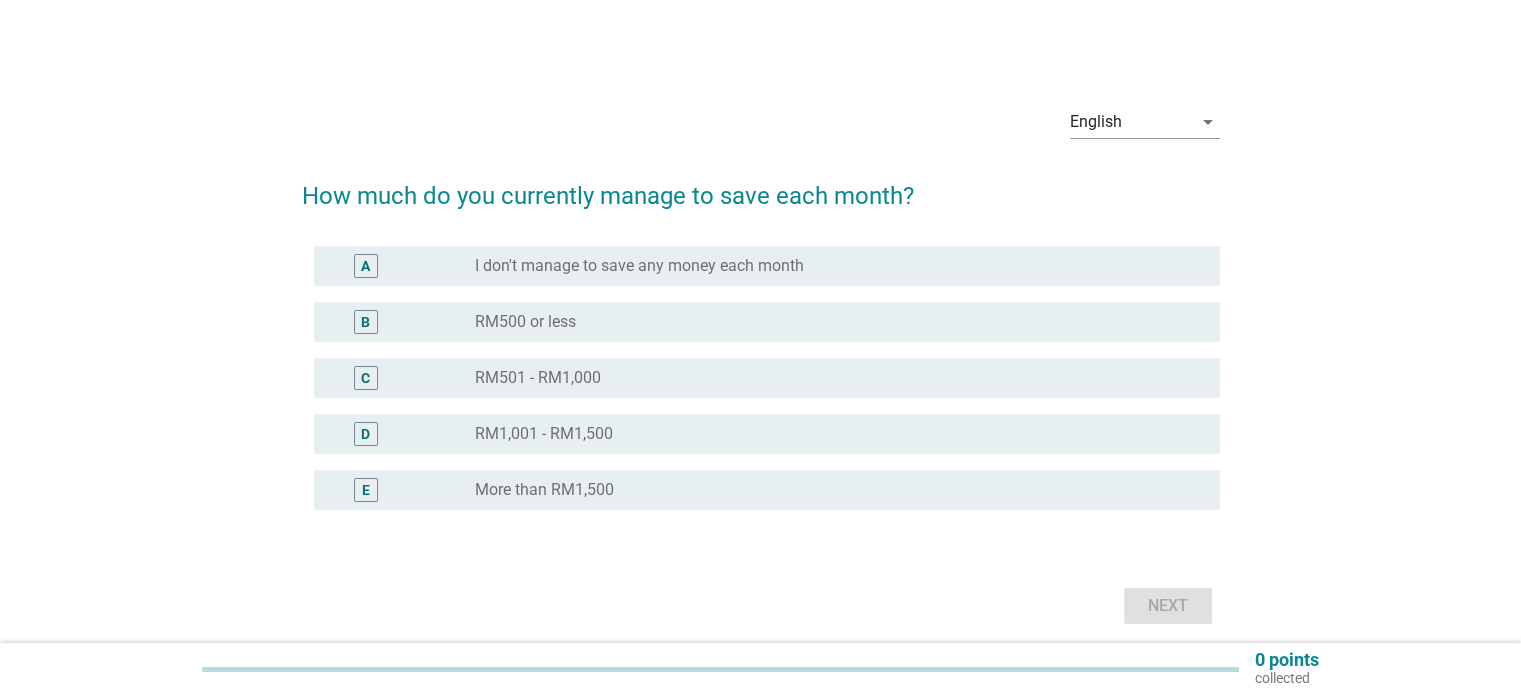 click on "B" at bounding box center (366, 322) 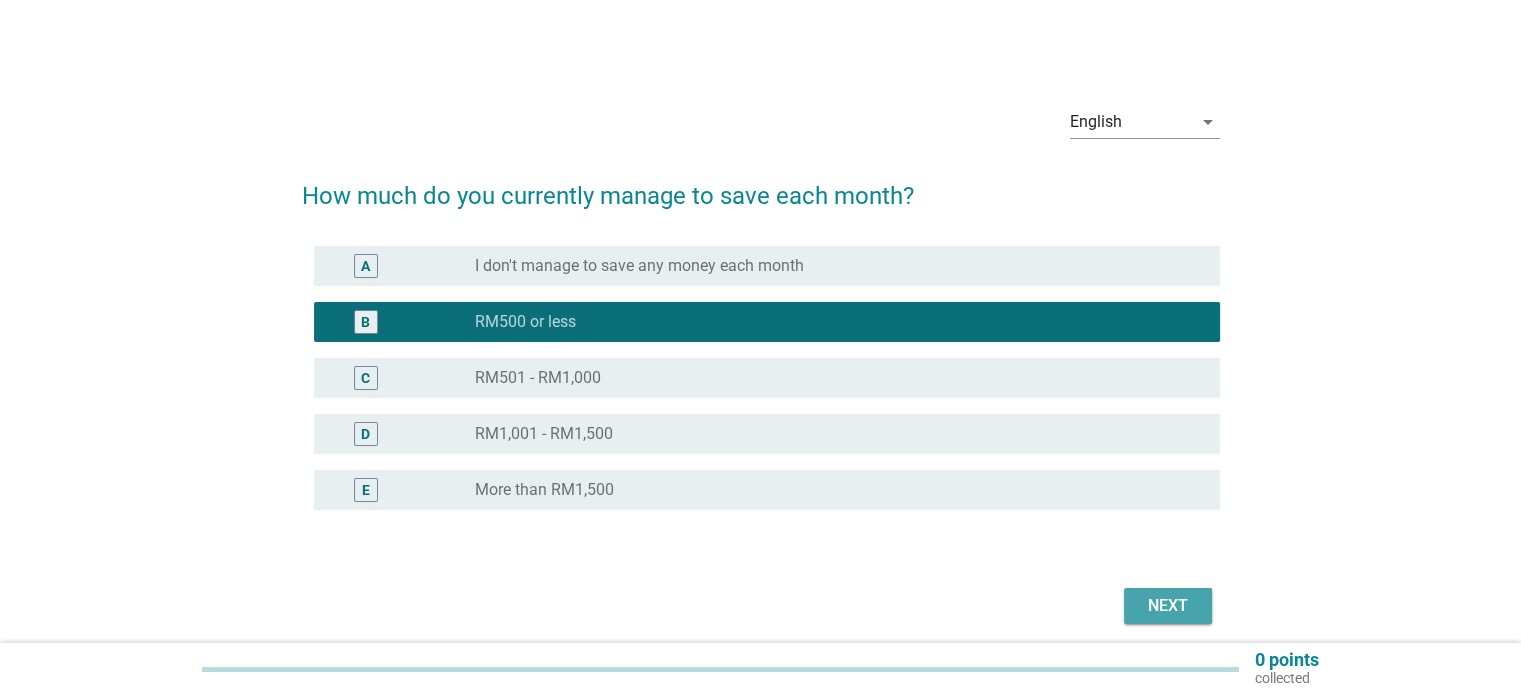 click on "Next" at bounding box center (1168, 606) 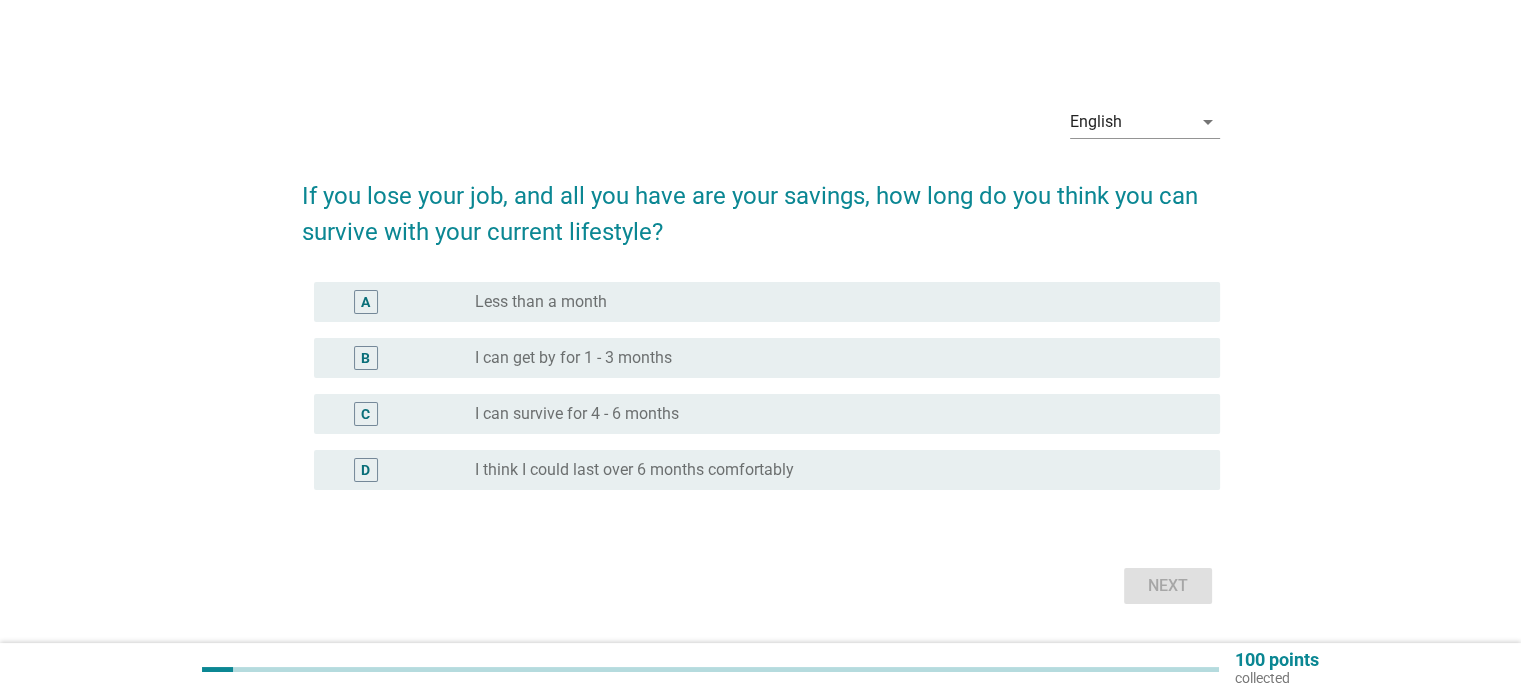 click on "A" at bounding box center [366, 302] 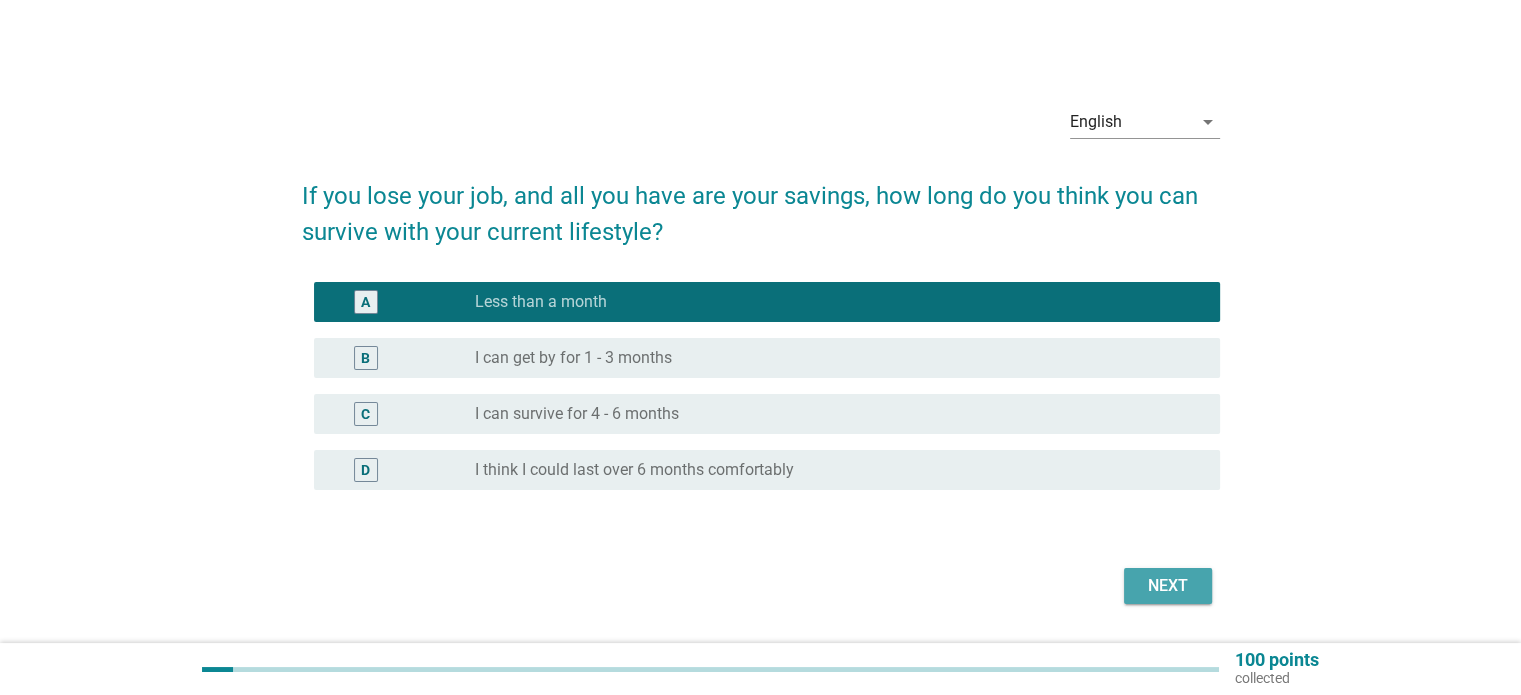 click on "Next" at bounding box center (1168, 586) 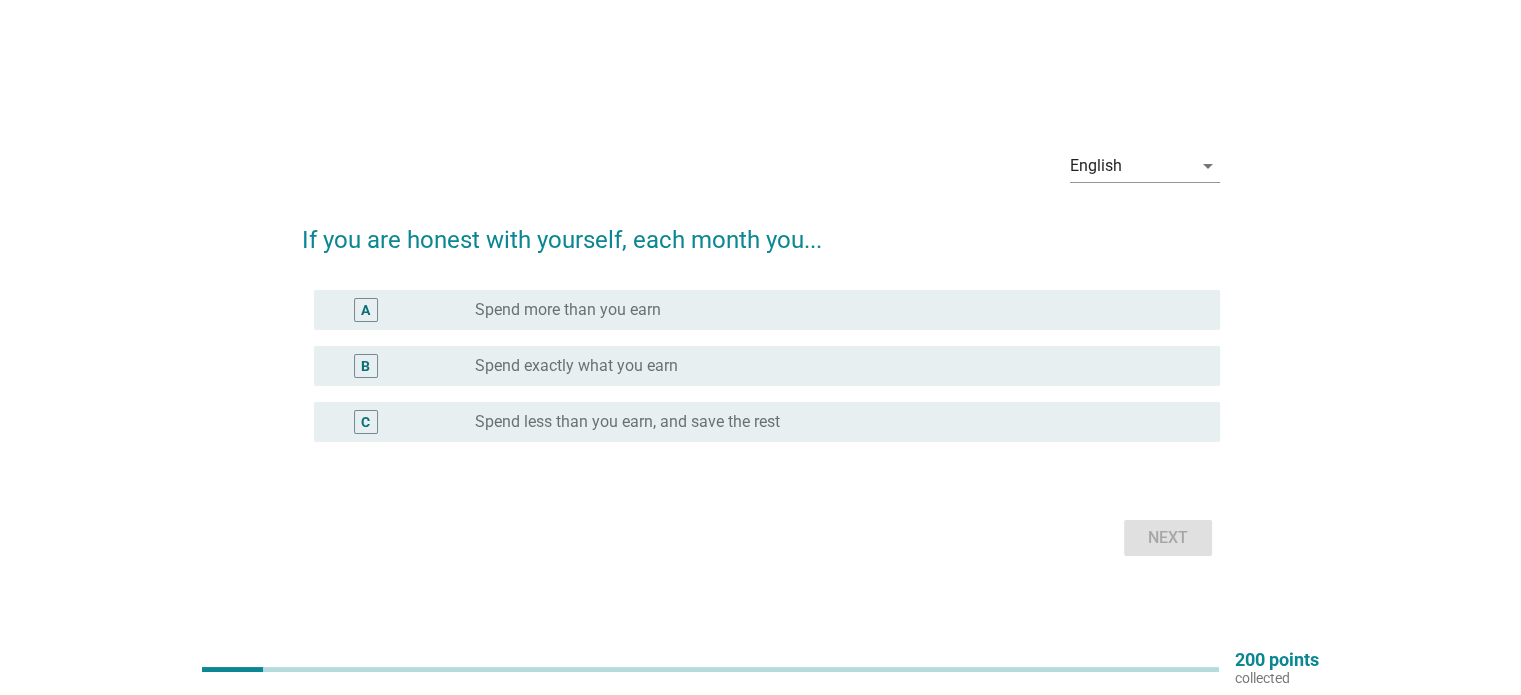 click on "A" at bounding box center (365, 309) 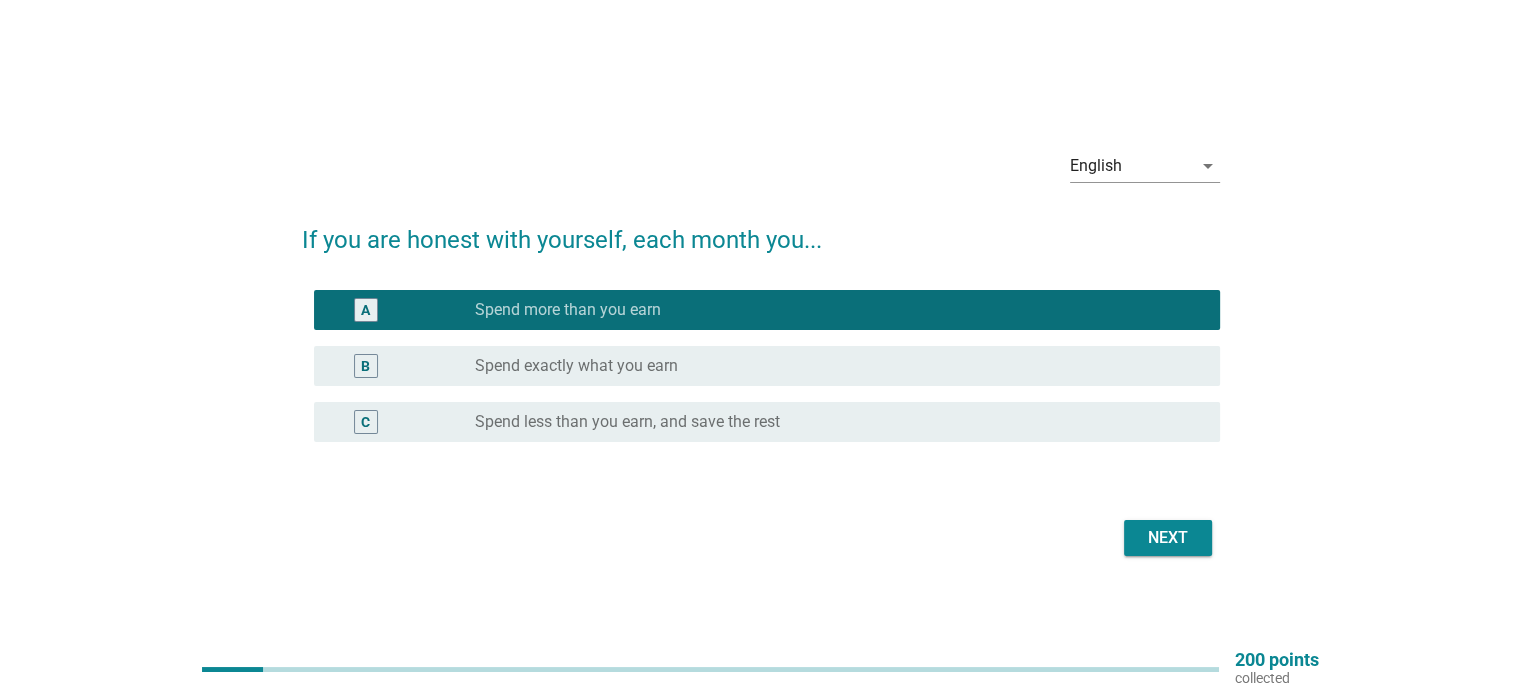 click on "Next" at bounding box center [1168, 538] 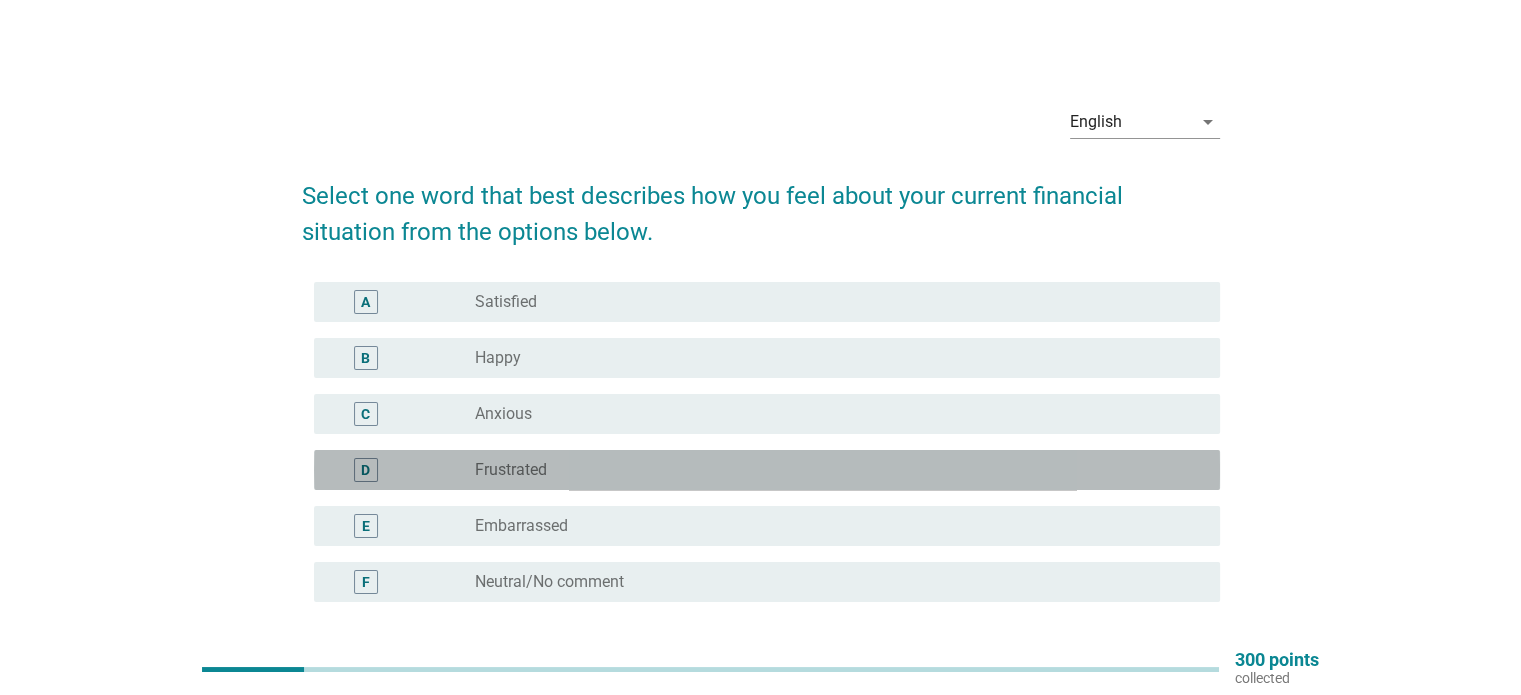 click on "D" at bounding box center [365, 470] 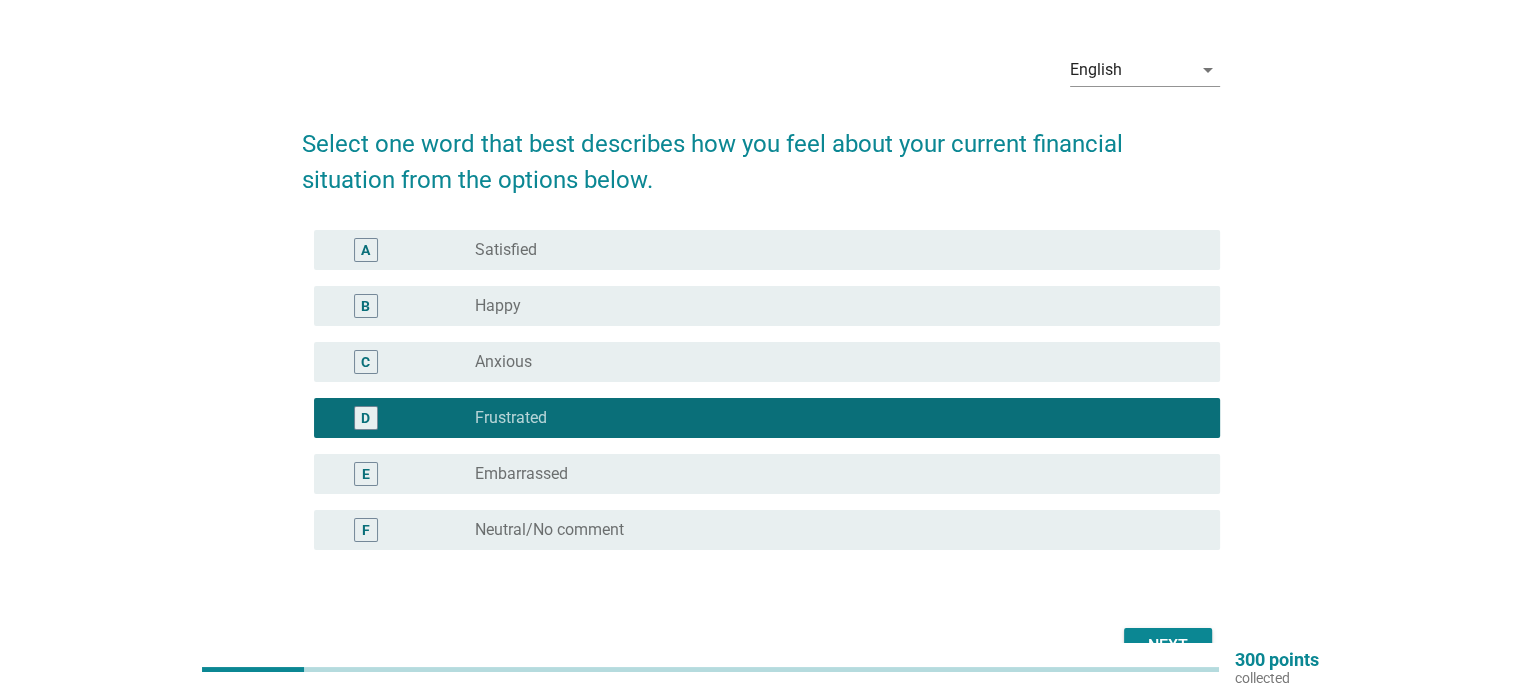 scroll, scrollTop: 100, scrollLeft: 0, axis: vertical 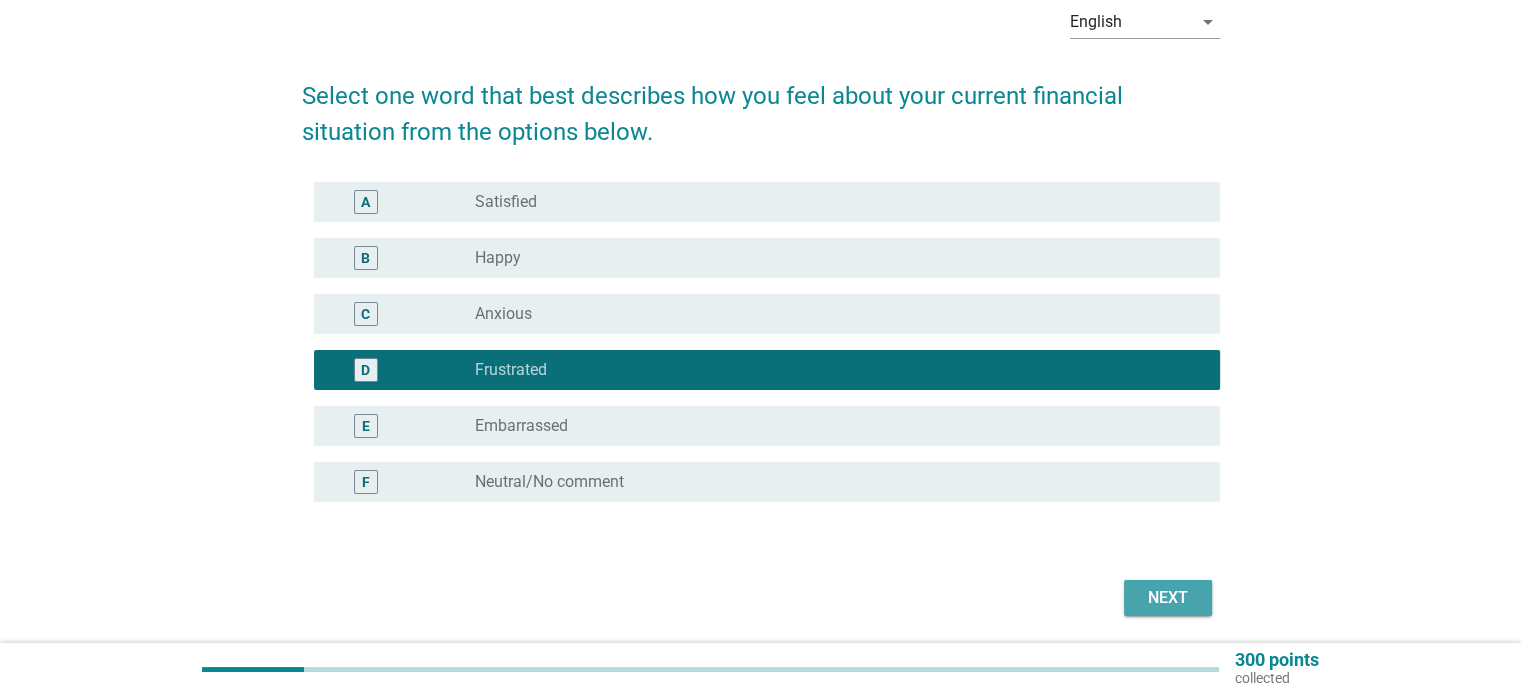 click on "Next" at bounding box center [1168, 598] 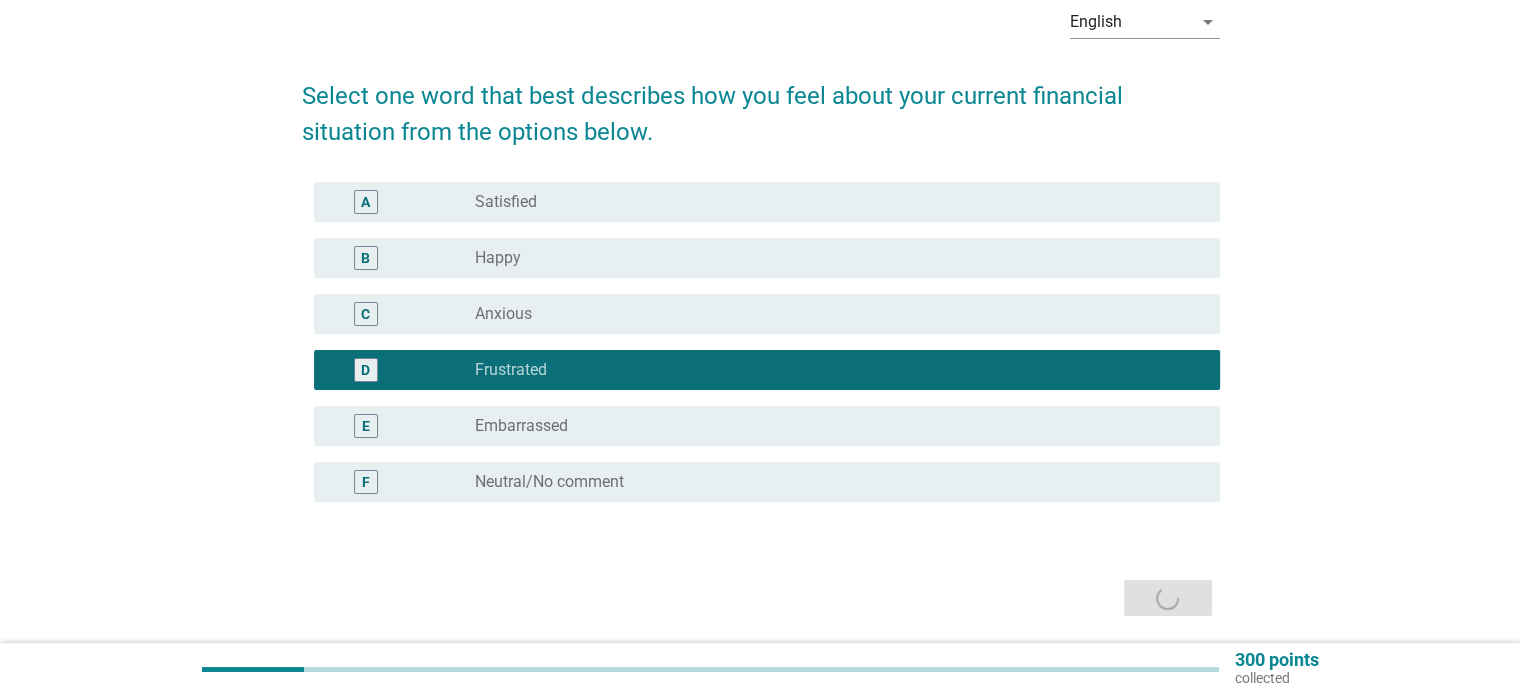 scroll, scrollTop: 0, scrollLeft: 0, axis: both 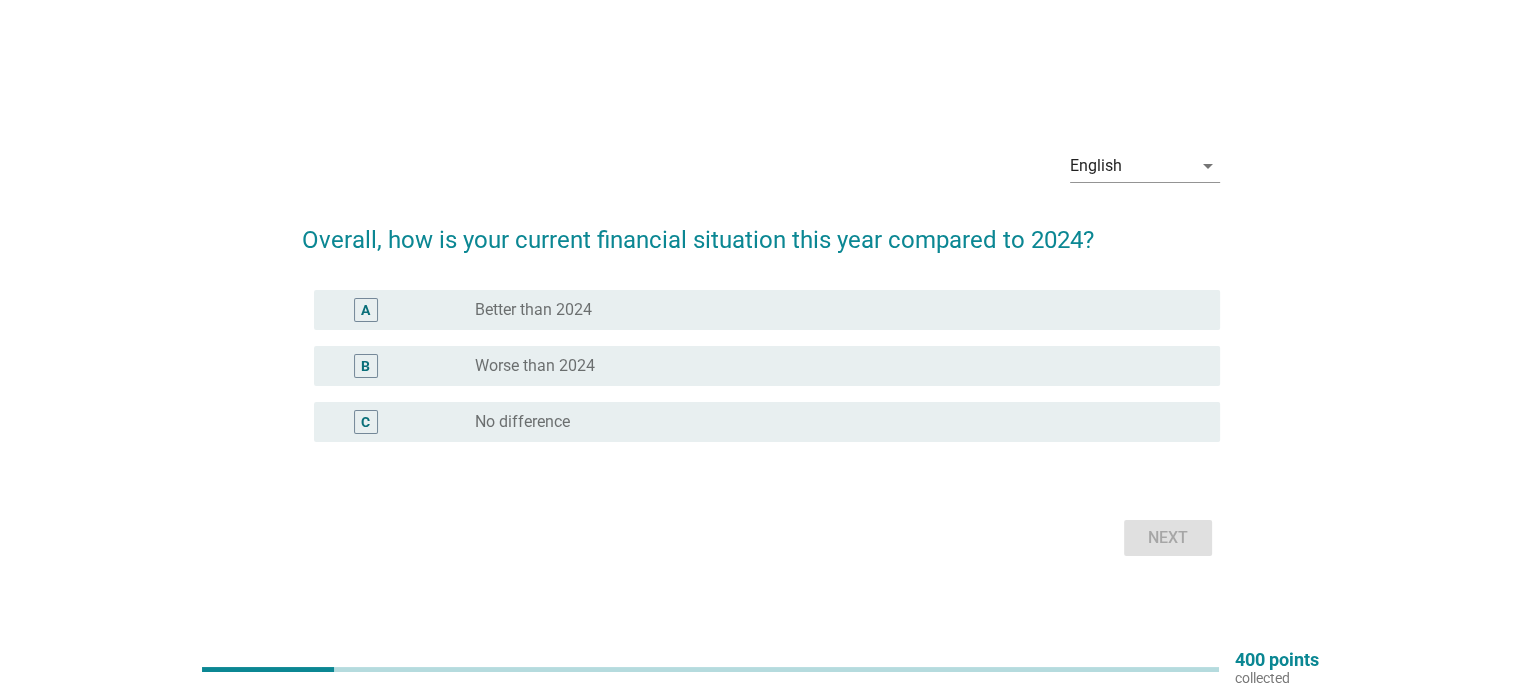 click on "B" at bounding box center [365, 365] 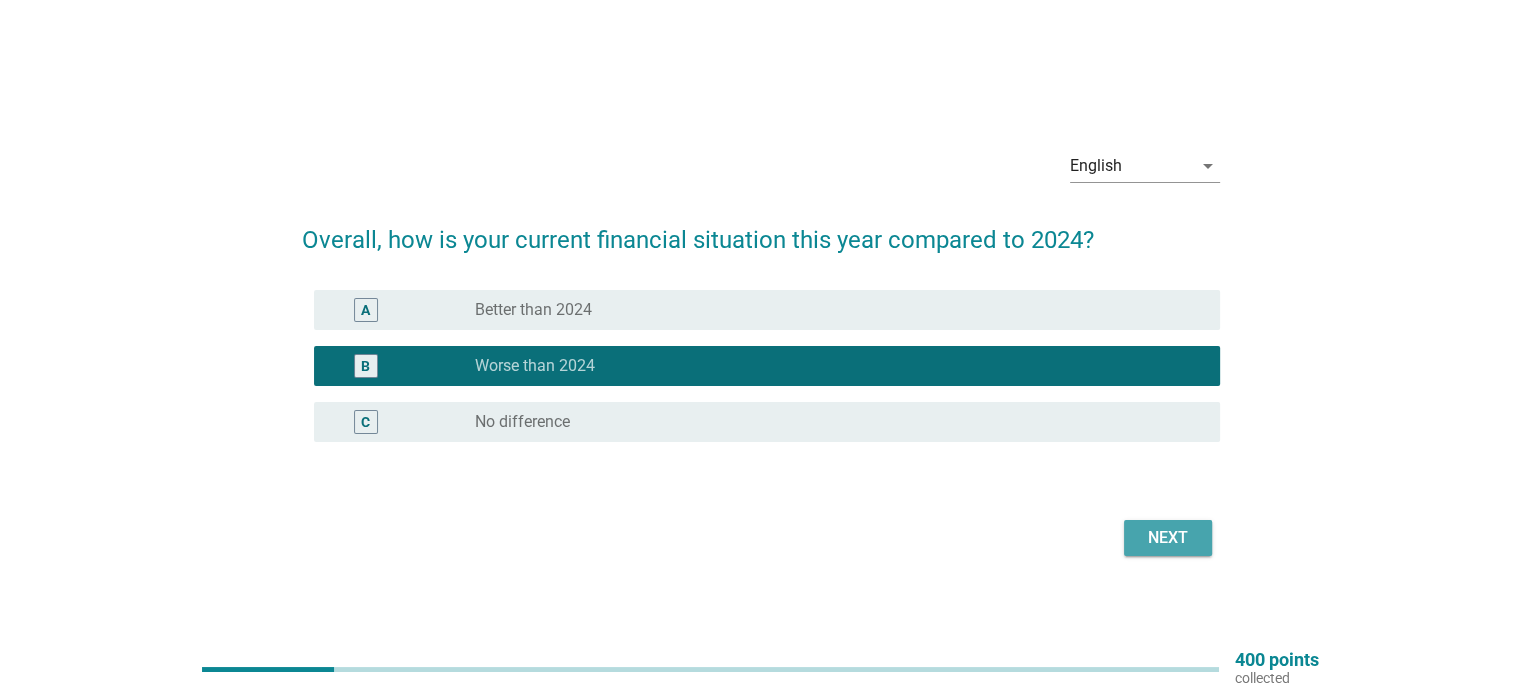click on "Next" at bounding box center (1168, 538) 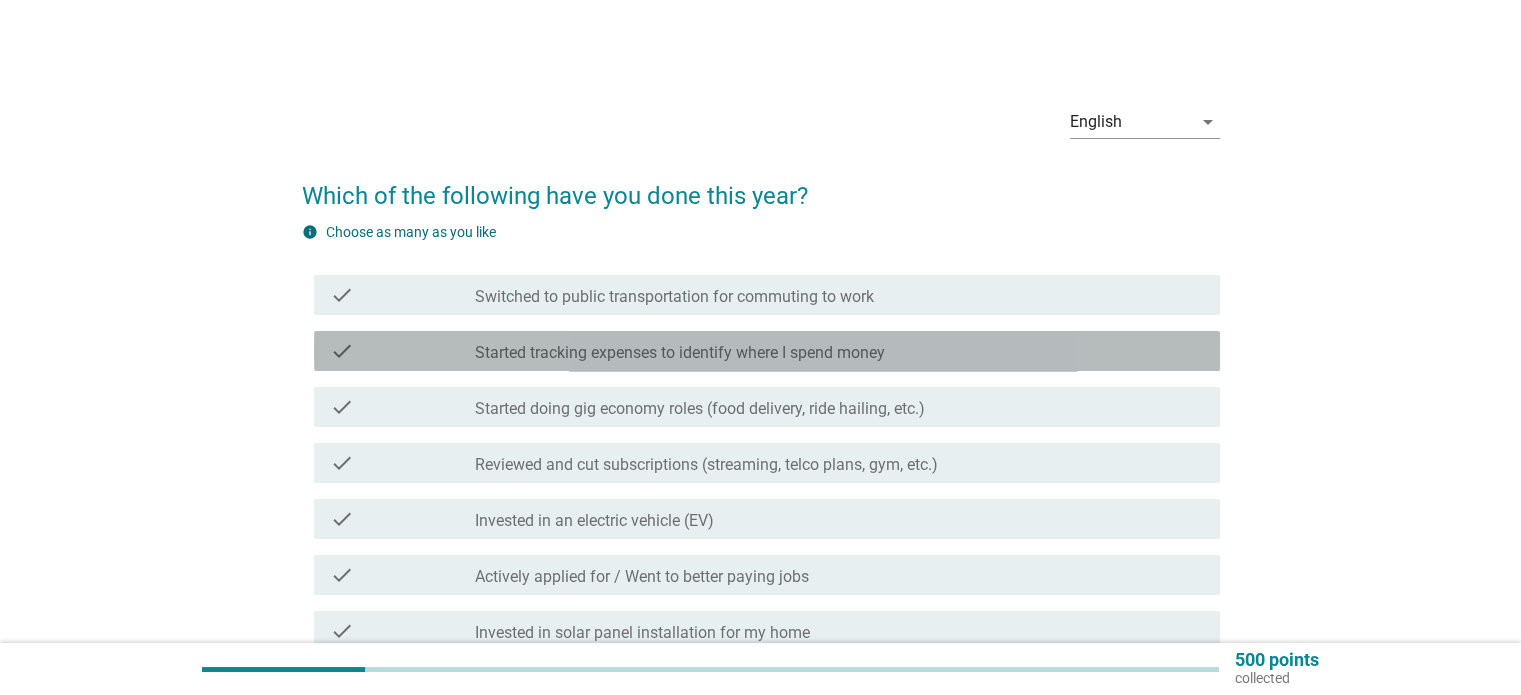 click on "Started tracking expenses to identify where I spend money" at bounding box center [680, 353] 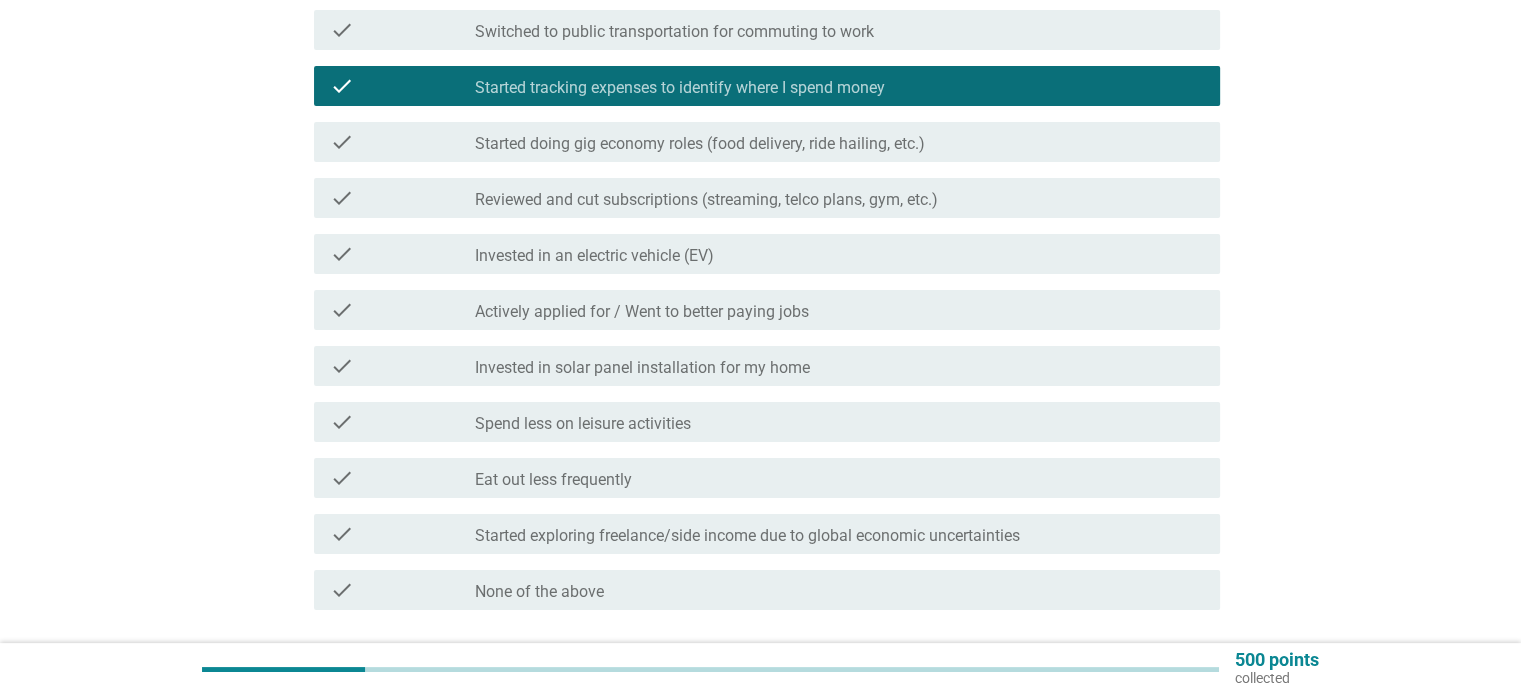 scroll, scrollTop: 300, scrollLeft: 0, axis: vertical 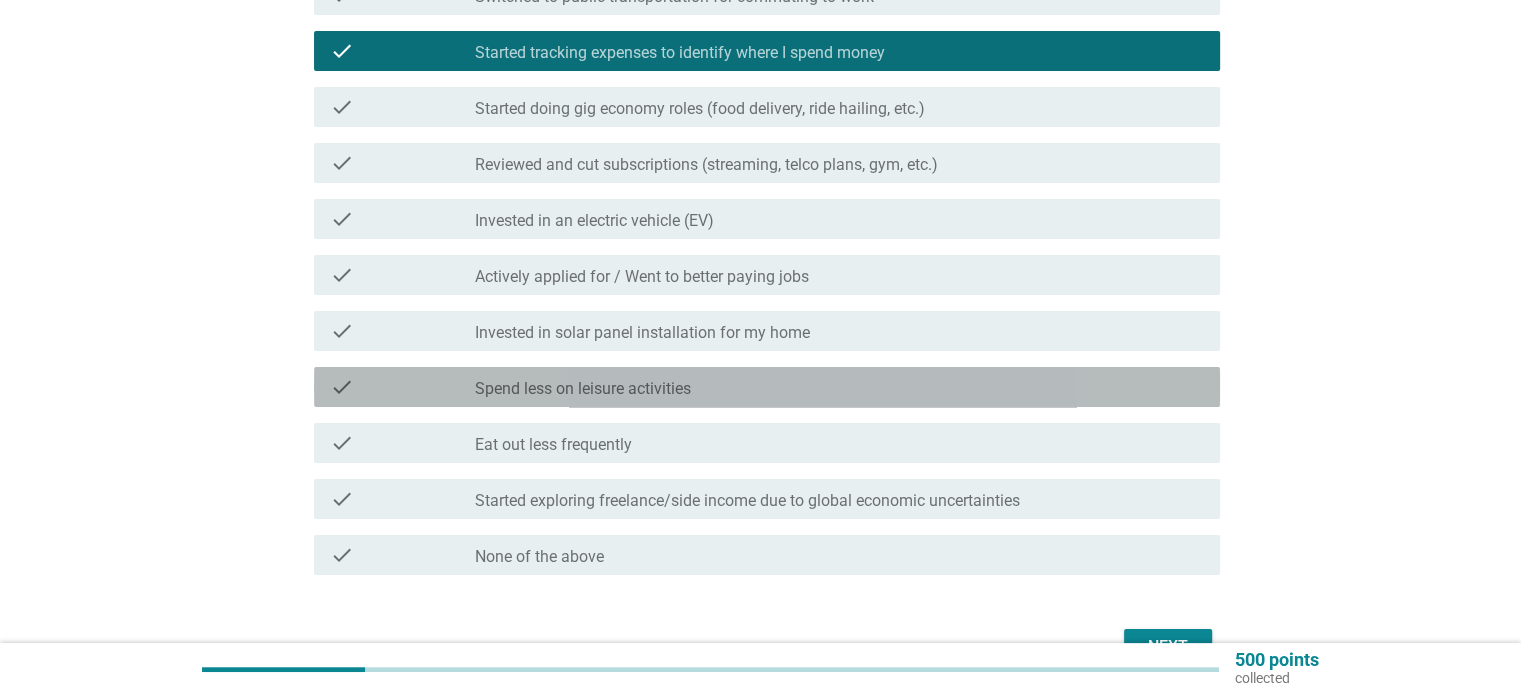 click on "Spend less on leisure activities" at bounding box center (583, 389) 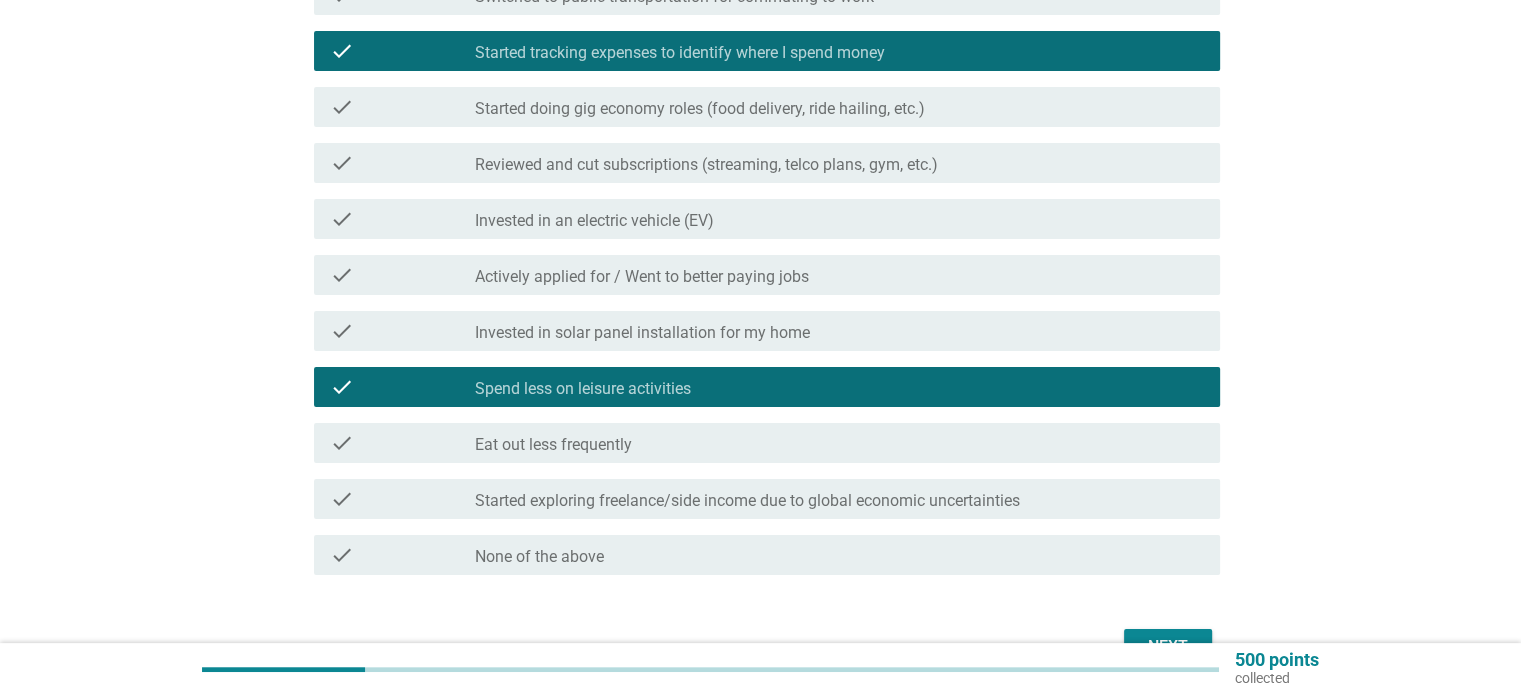 click on "check_box_outline_blank Eat out less frequently" at bounding box center (839, 443) 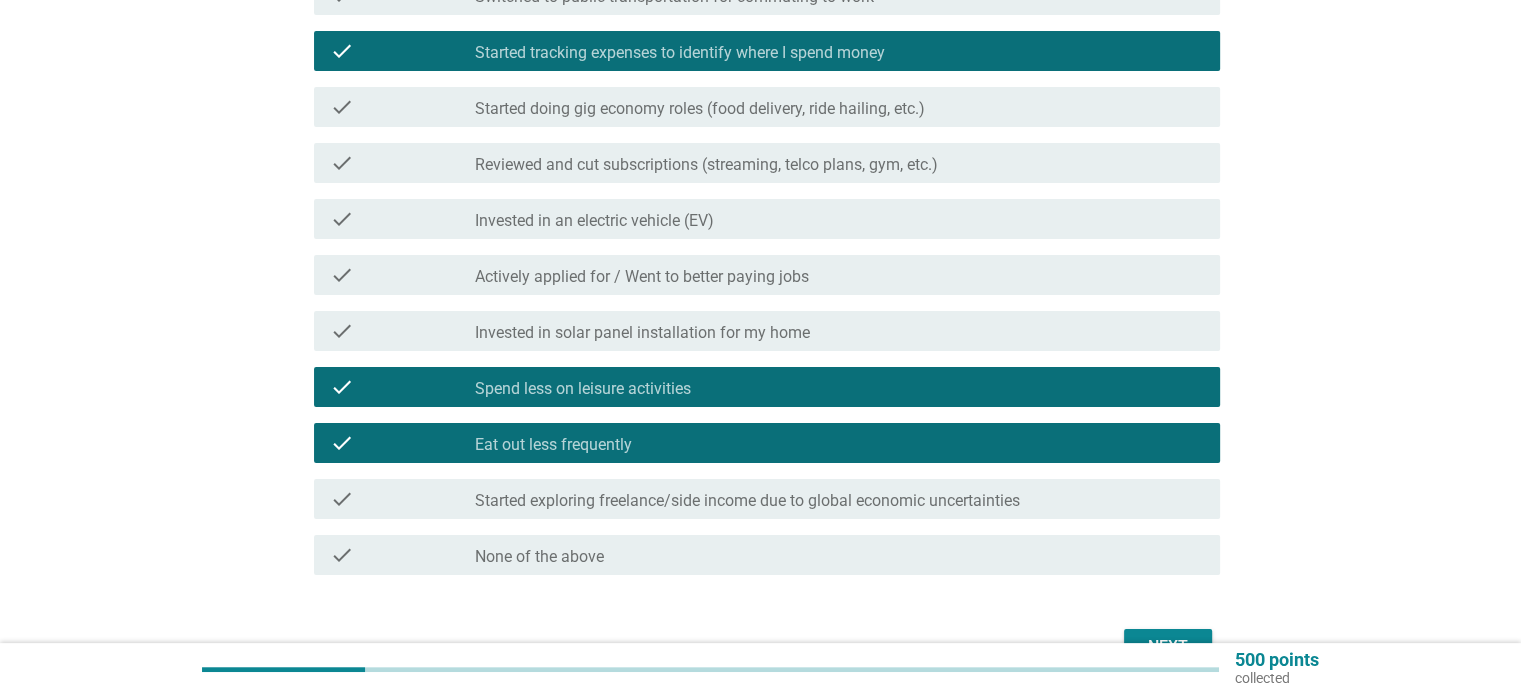 scroll, scrollTop: 400, scrollLeft: 0, axis: vertical 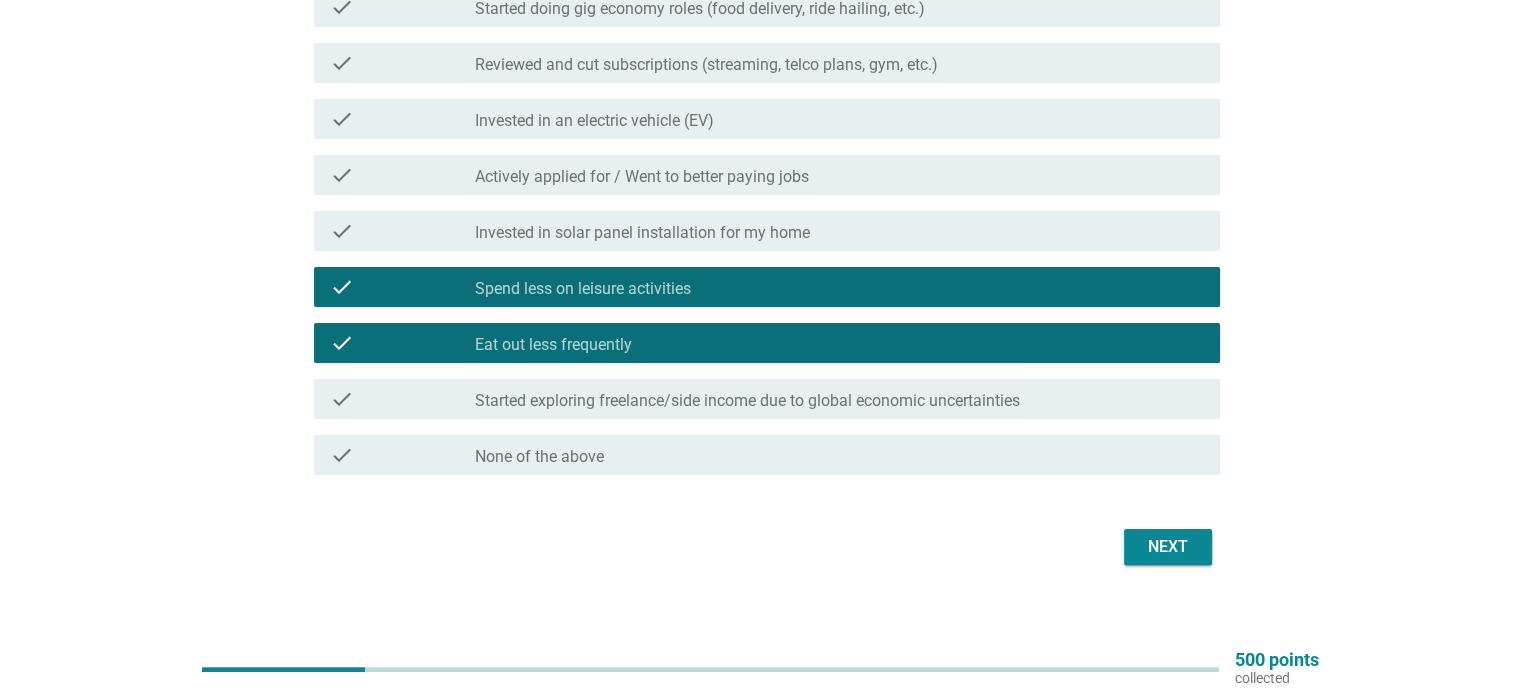 click on "check_box_outline_blank Actively applied for / Went to better paying jobs" at bounding box center (839, 175) 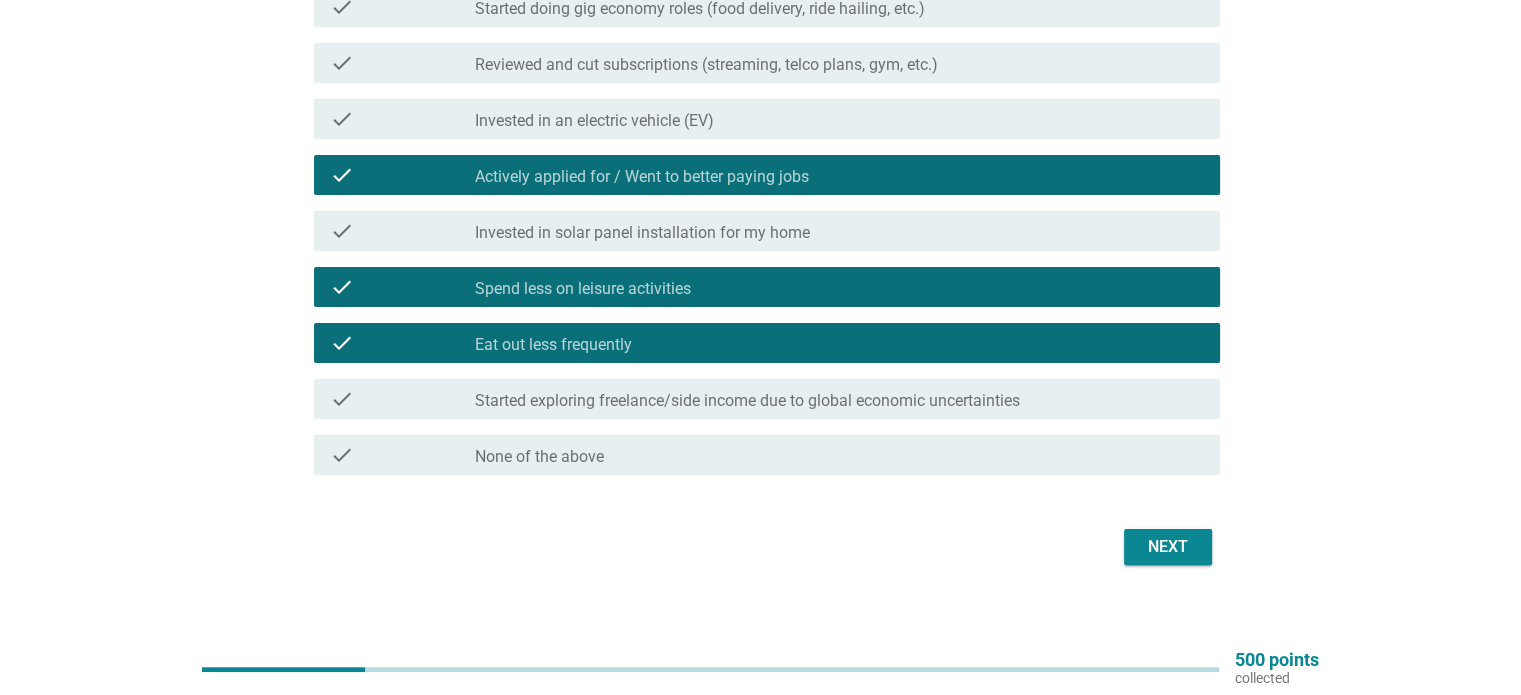 click on "Next" at bounding box center (1168, 547) 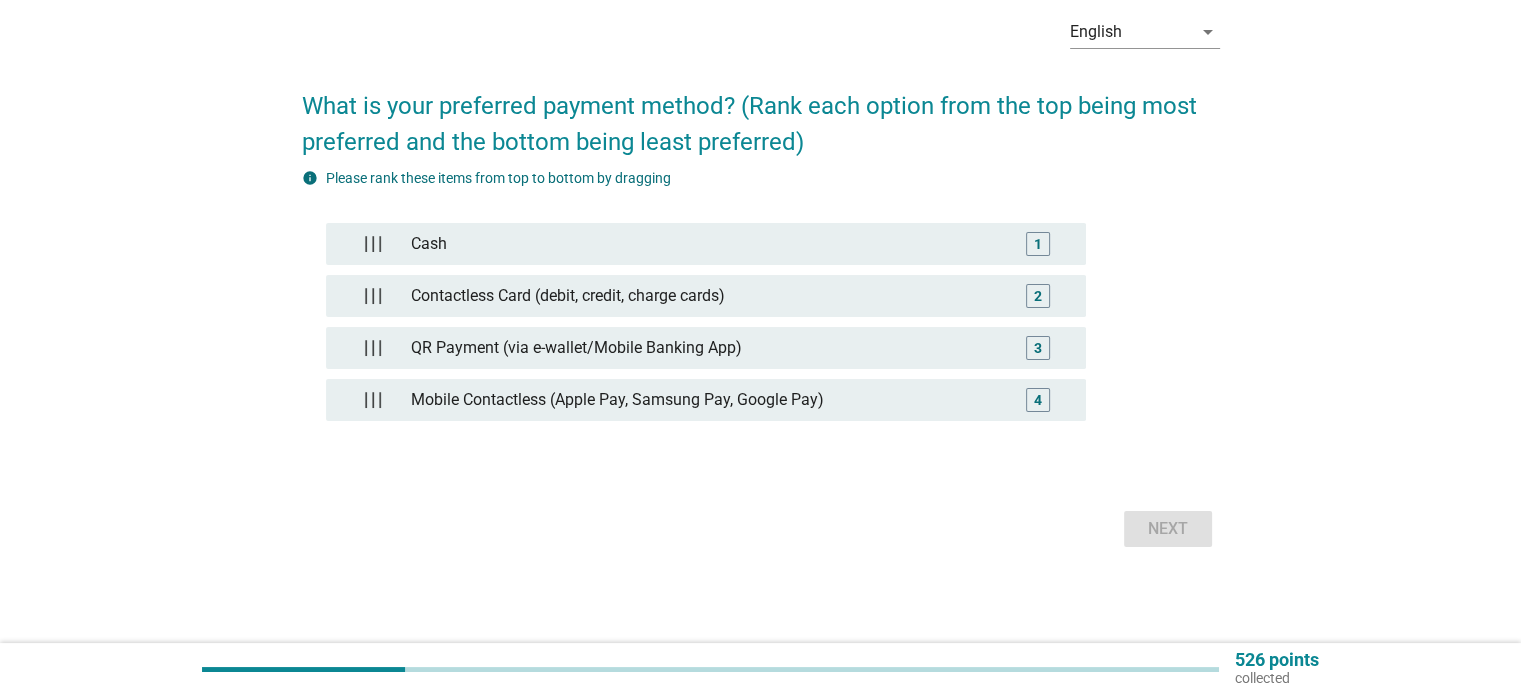 scroll, scrollTop: 0, scrollLeft: 0, axis: both 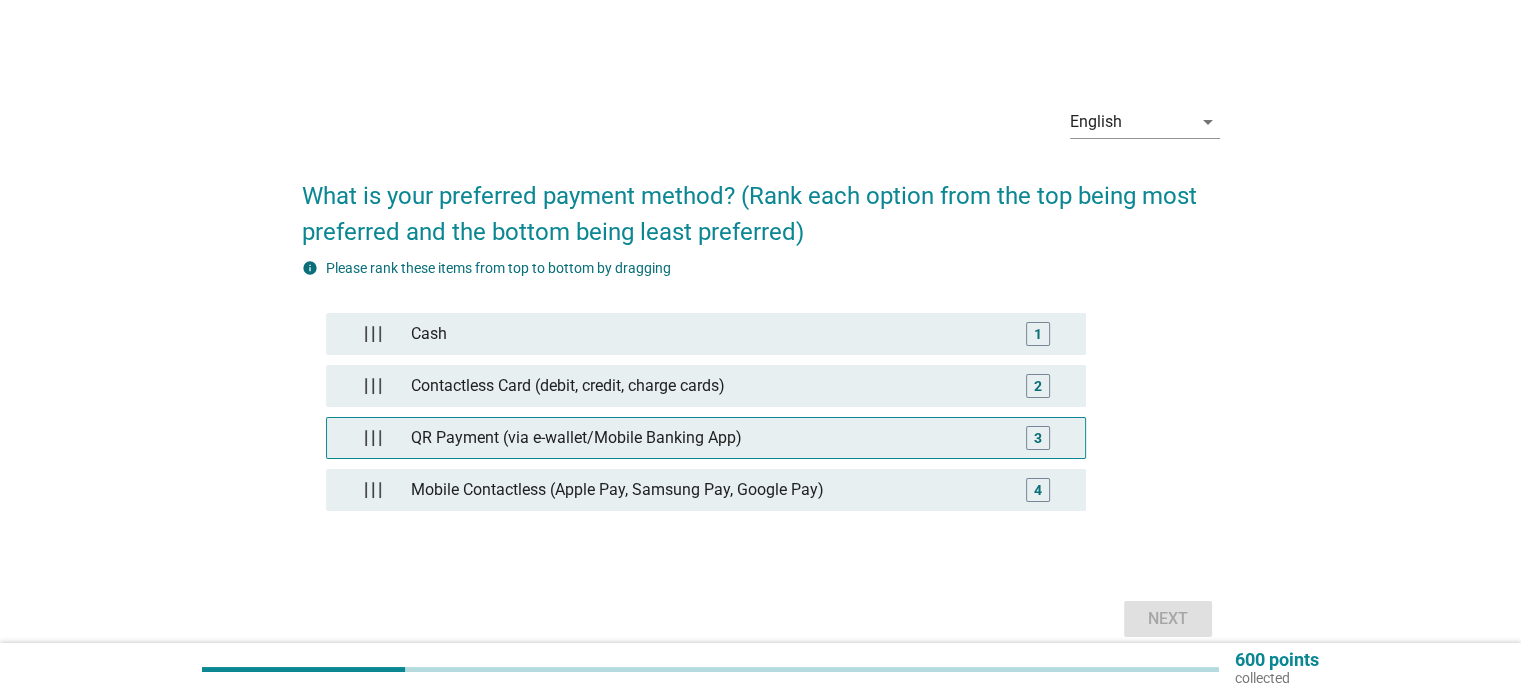 click on "QR Payment (via e-wallet/Mobile Banking App)" at bounding box center [705, 438] 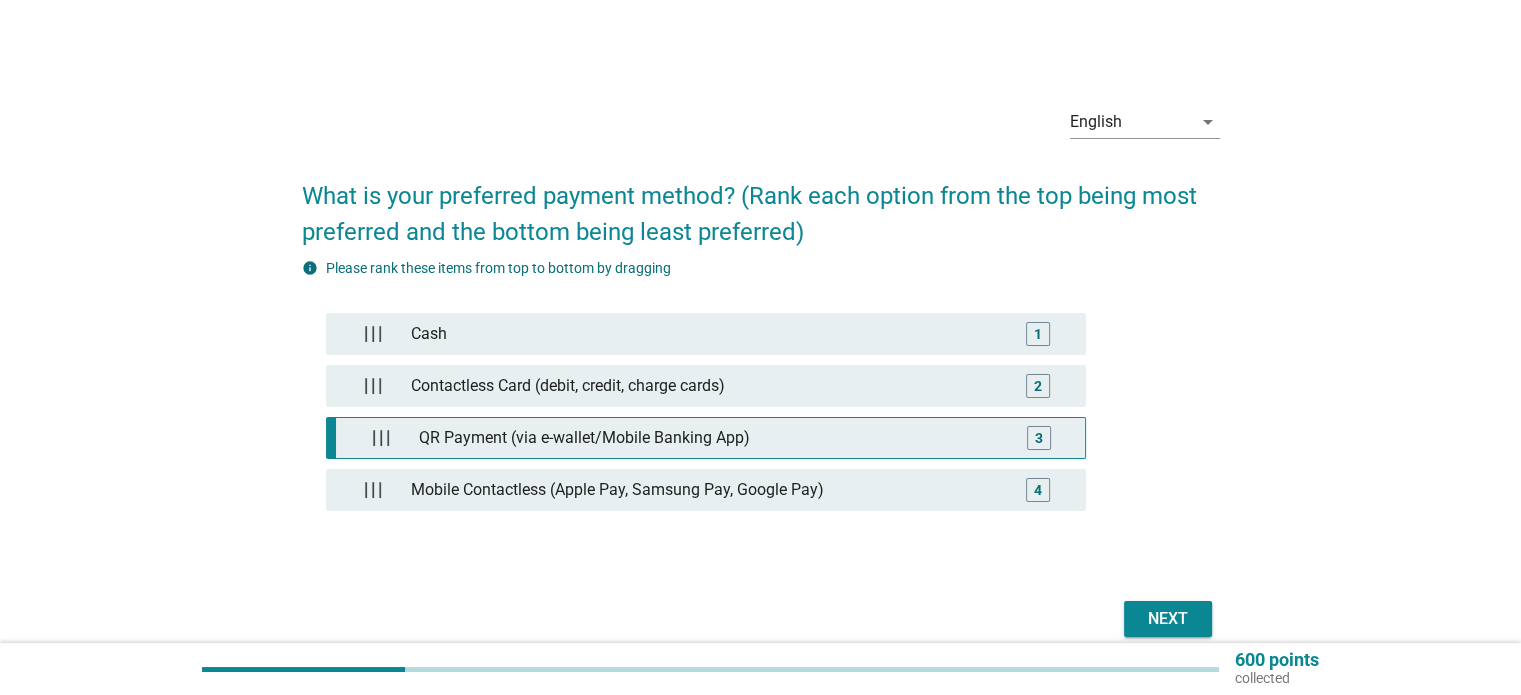 type 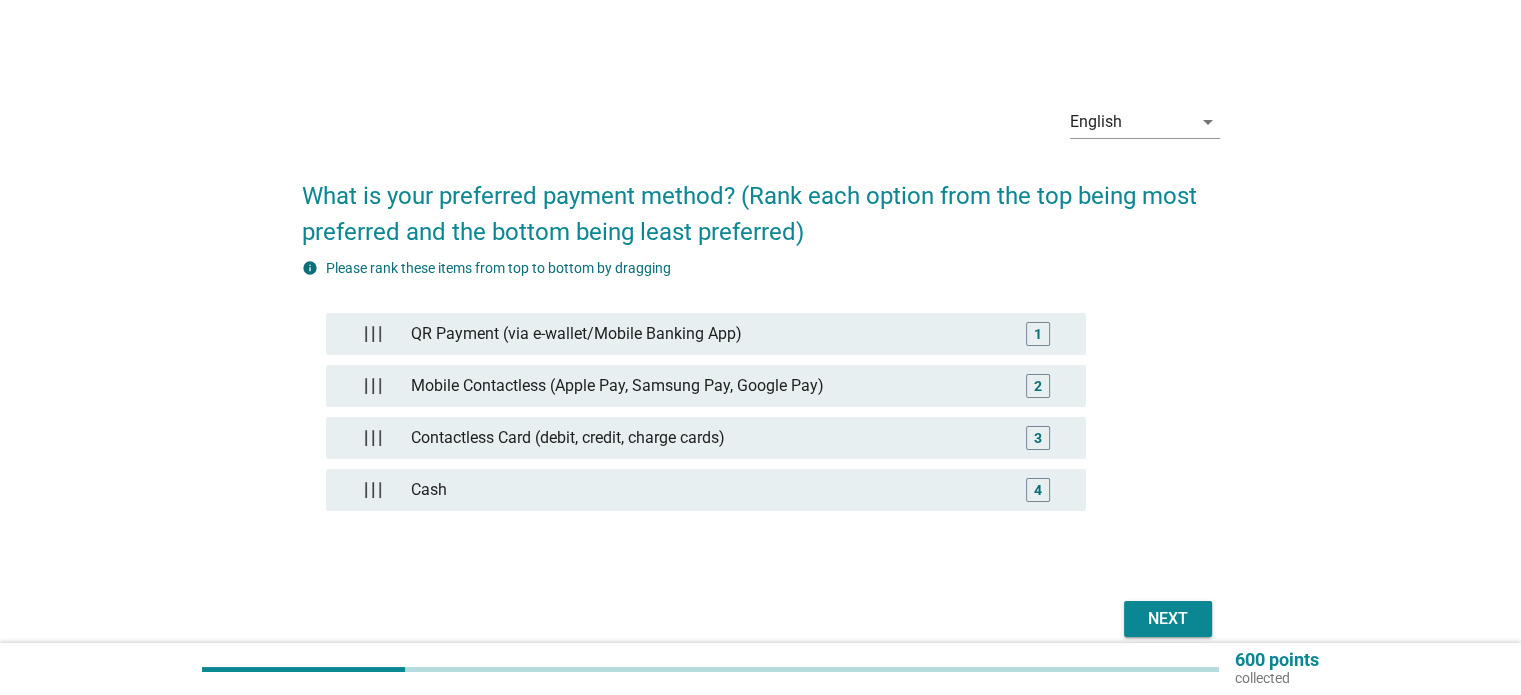 click on "Next" at bounding box center (1168, 619) 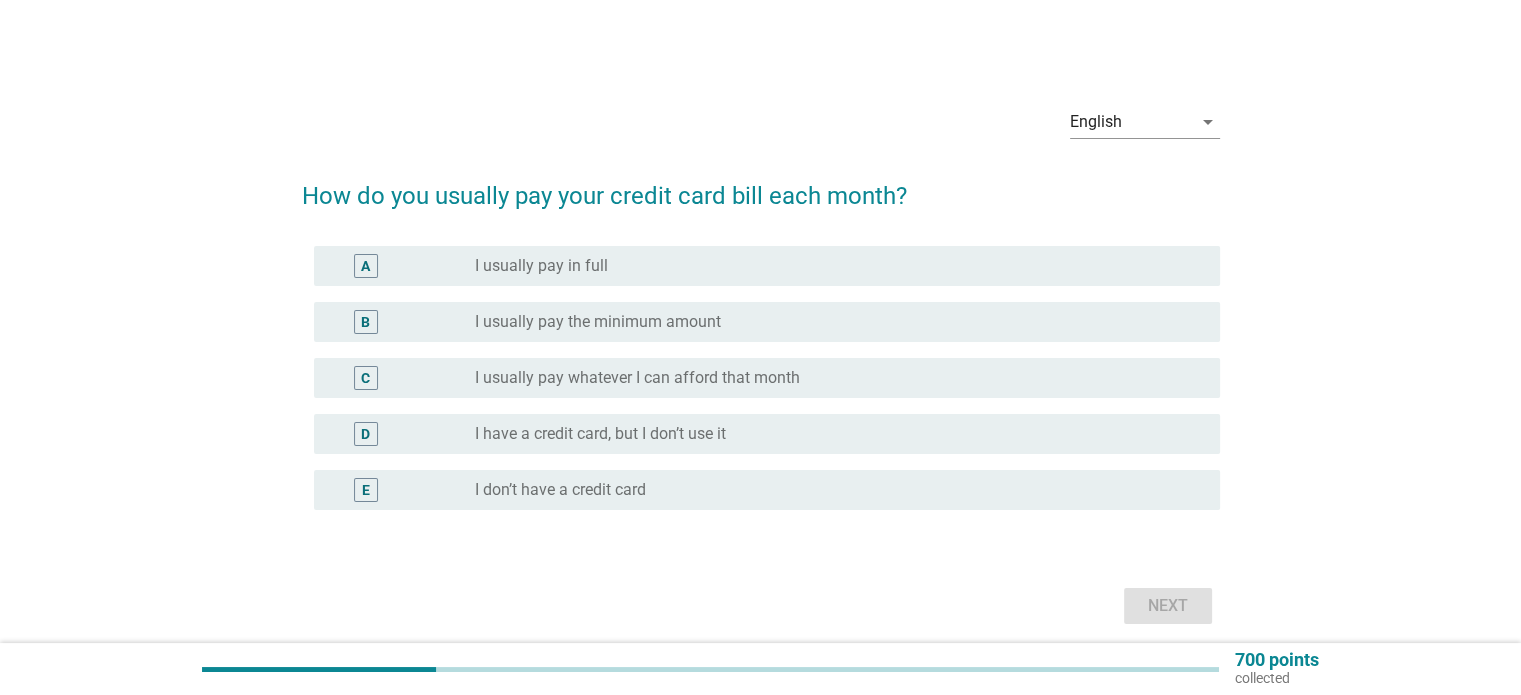 click on "I usually pay in full" at bounding box center [541, 266] 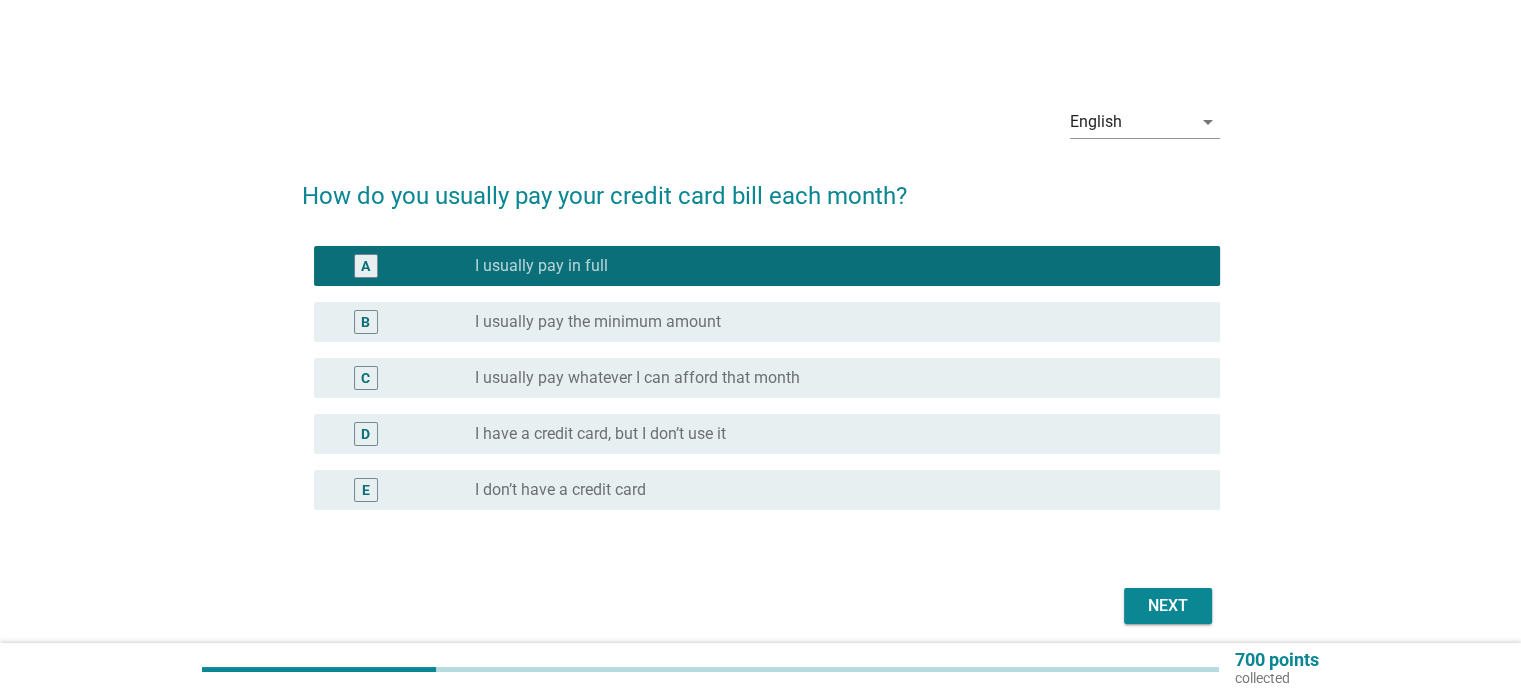 click on "Next" at bounding box center [1168, 606] 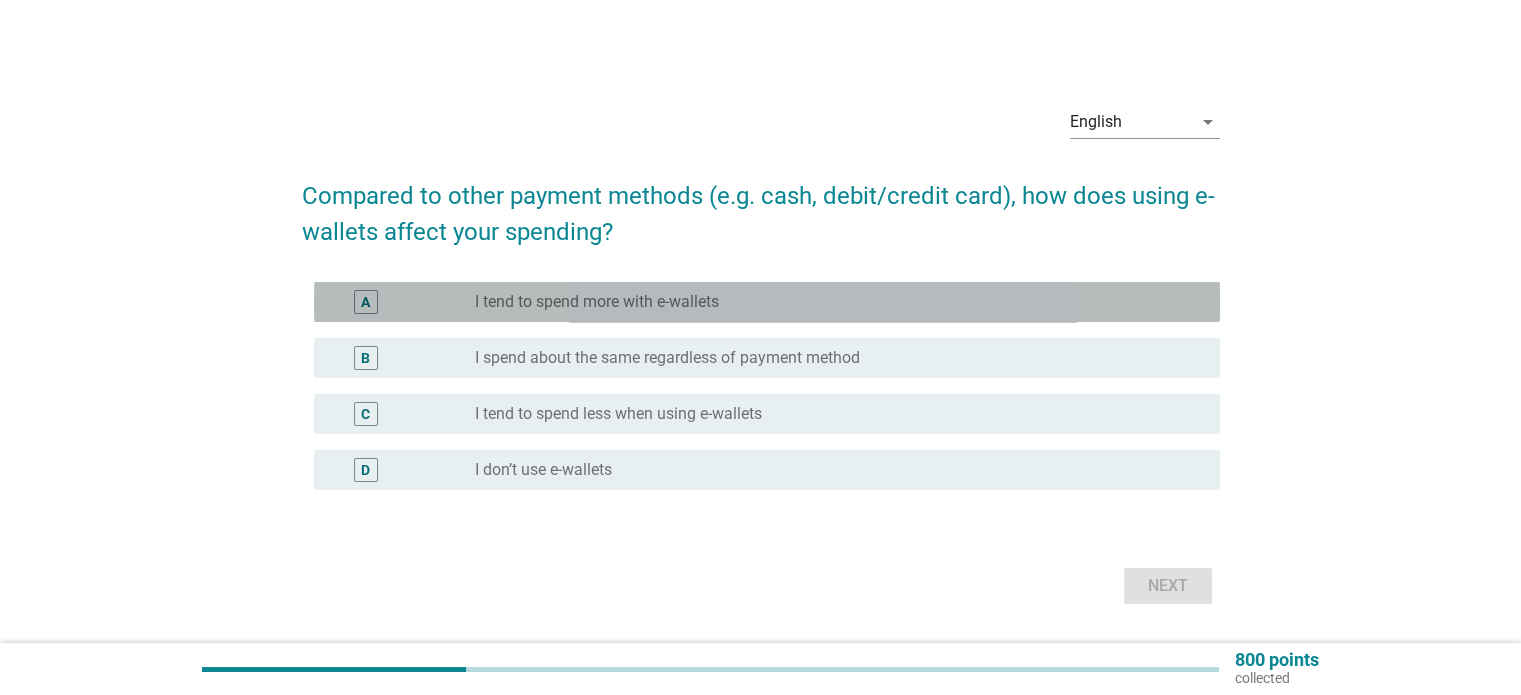 click on "A     radio_button_unchecked I tend to spend more with e-wallets" at bounding box center [767, 302] 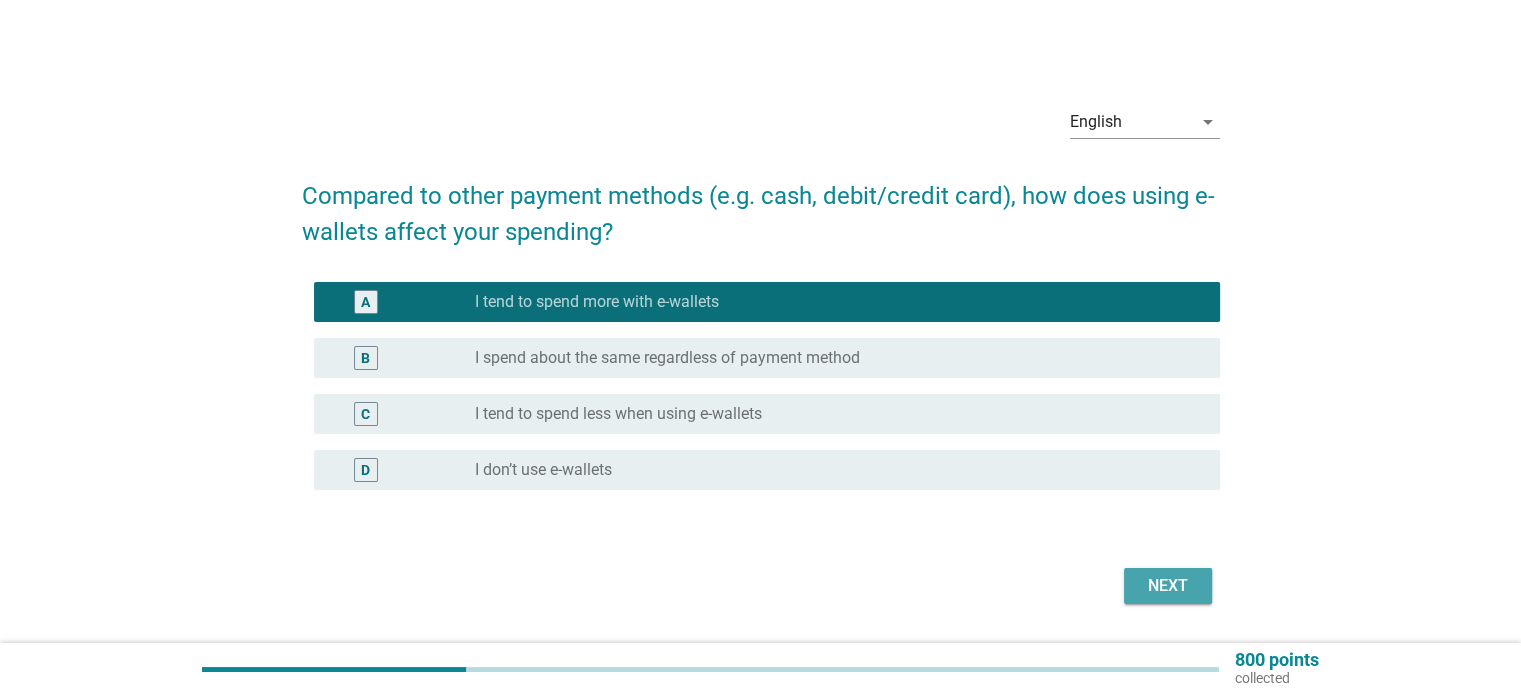 click on "Next" at bounding box center [1168, 586] 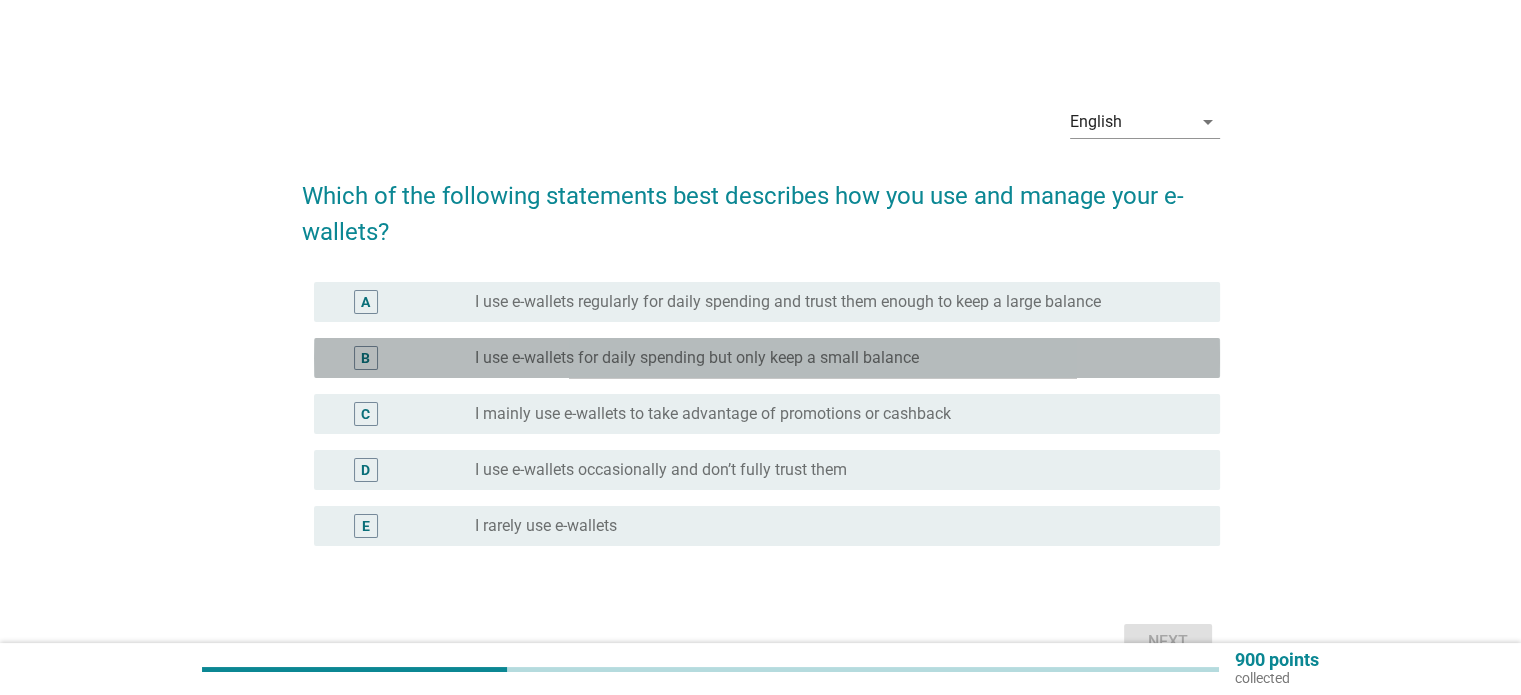 click on "radio_button_unchecked I use e-wallets for daily spending but only keep a small balance" at bounding box center (839, 358) 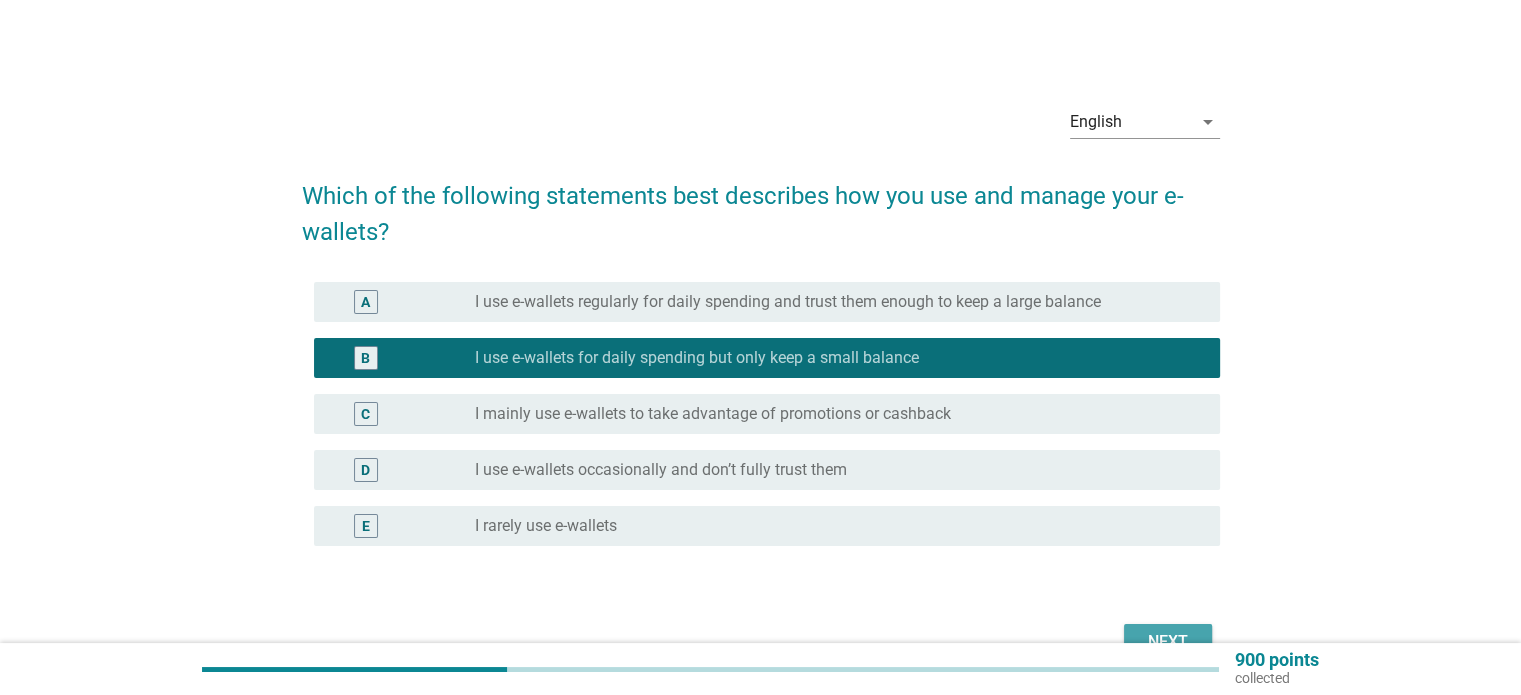 click on "Next" at bounding box center (1168, 642) 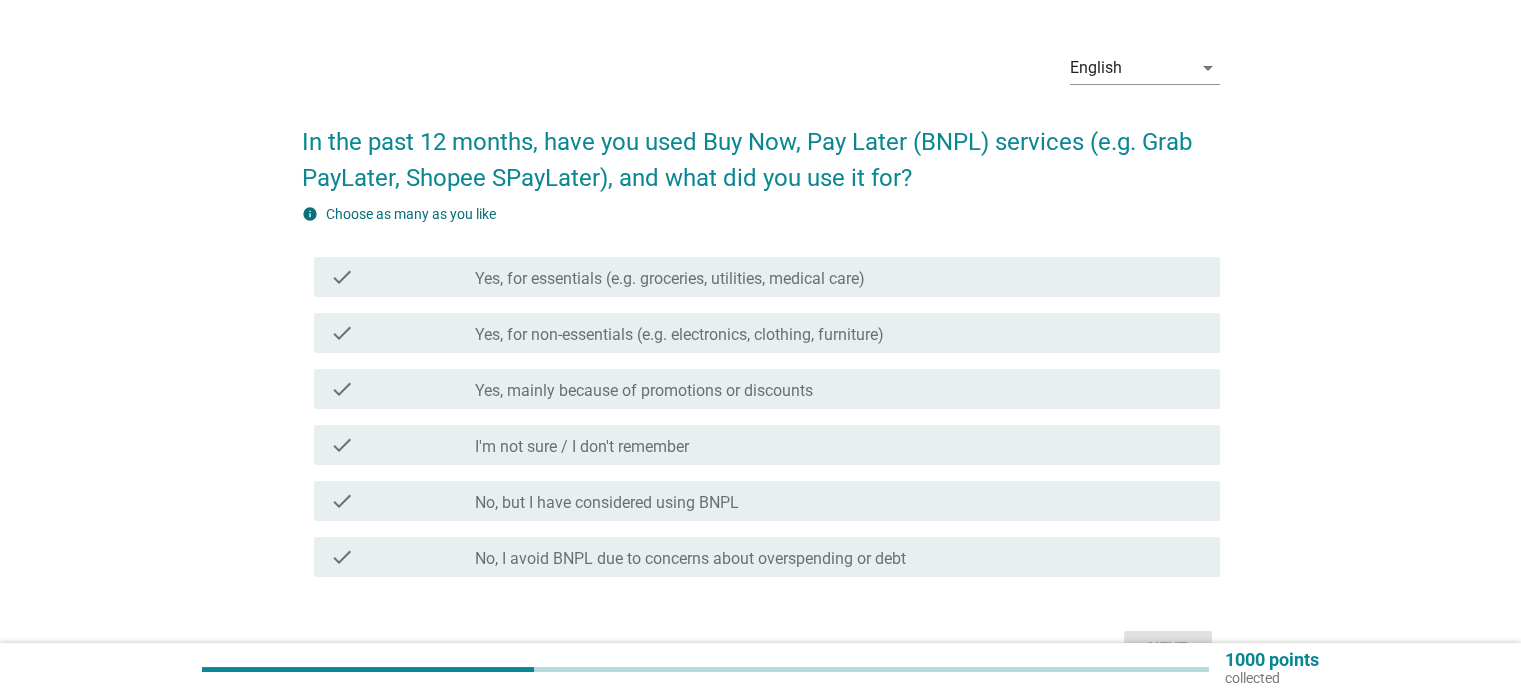 scroll, scrollTop: 100, scrollLeft: 0, axis: vertical 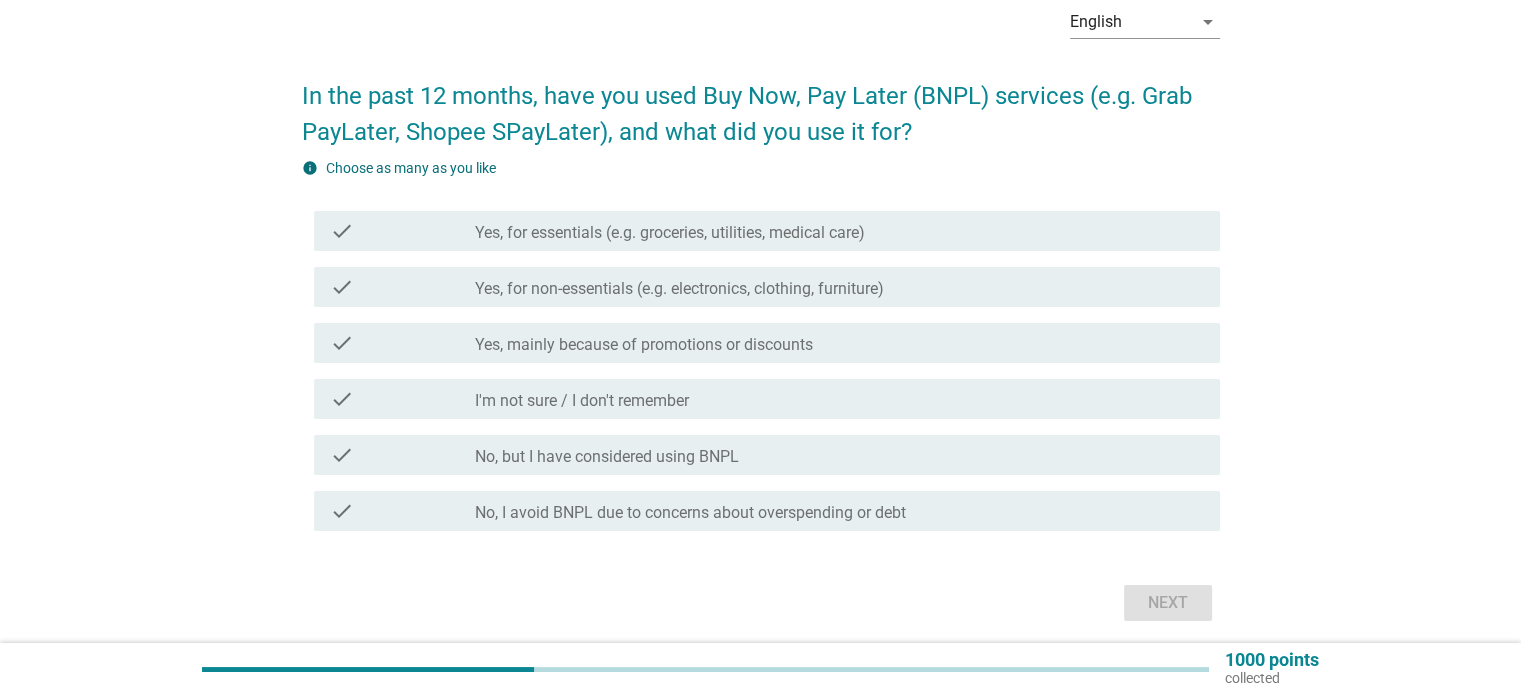 click on "No, but I have considered using BNPL" at bounding box center (607, 457) 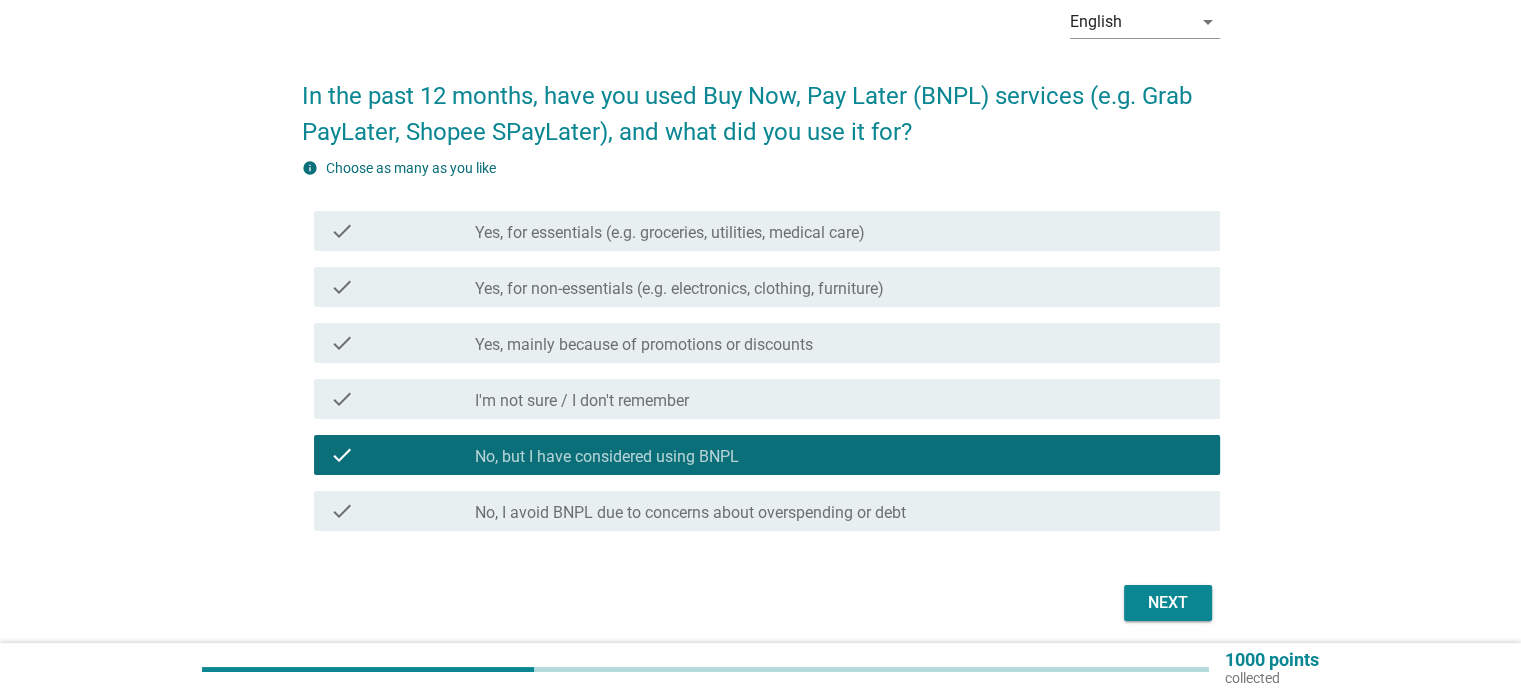 click on "Next" at bounding box center (1168, 603) 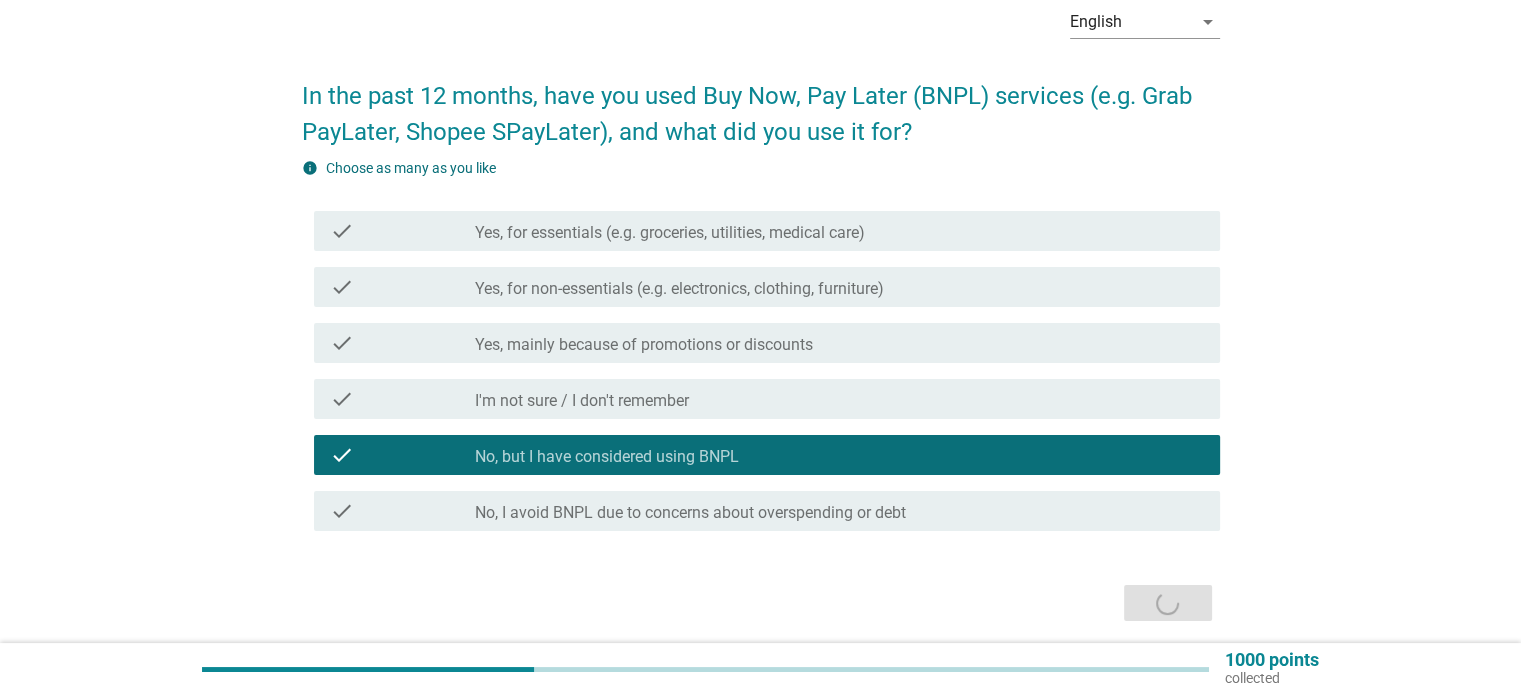 scroll, scrollTop: 0, scrollLeft: 0, axis: both 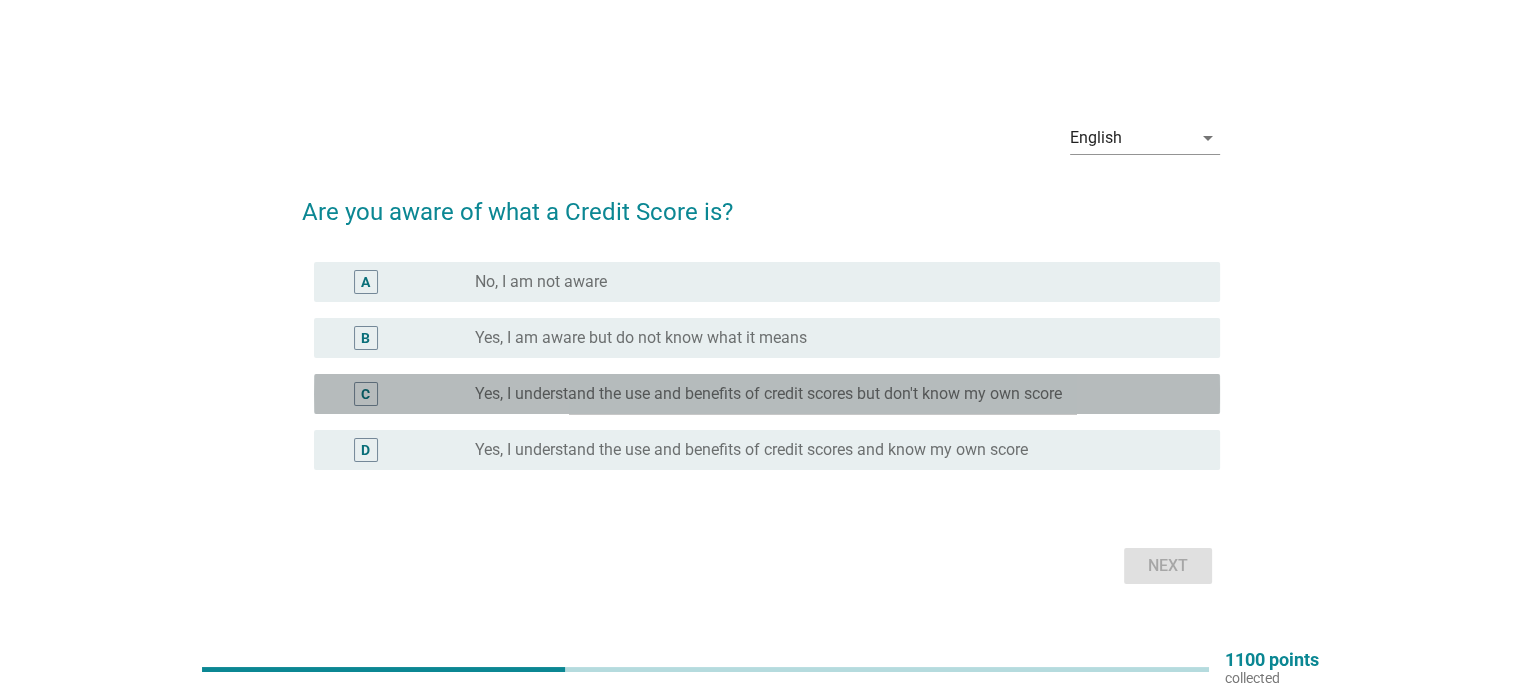 click on "Yes, I understand the use and benefits of credit scores but don't know my own score" at bounding box center [768, 394] 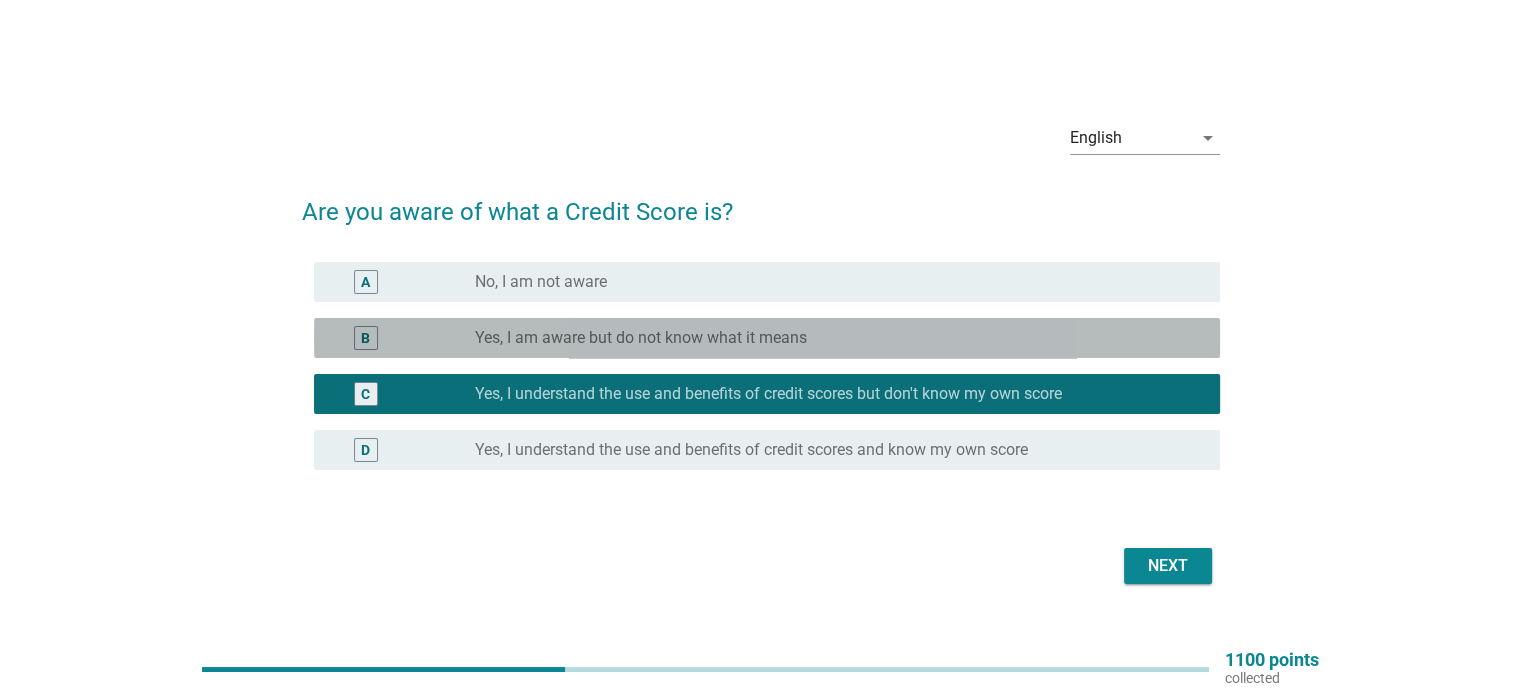 drag, startPoint x: 606, startPoint y: 349, endPoint x: 615, endPoint y: 343, distance: 10.816654 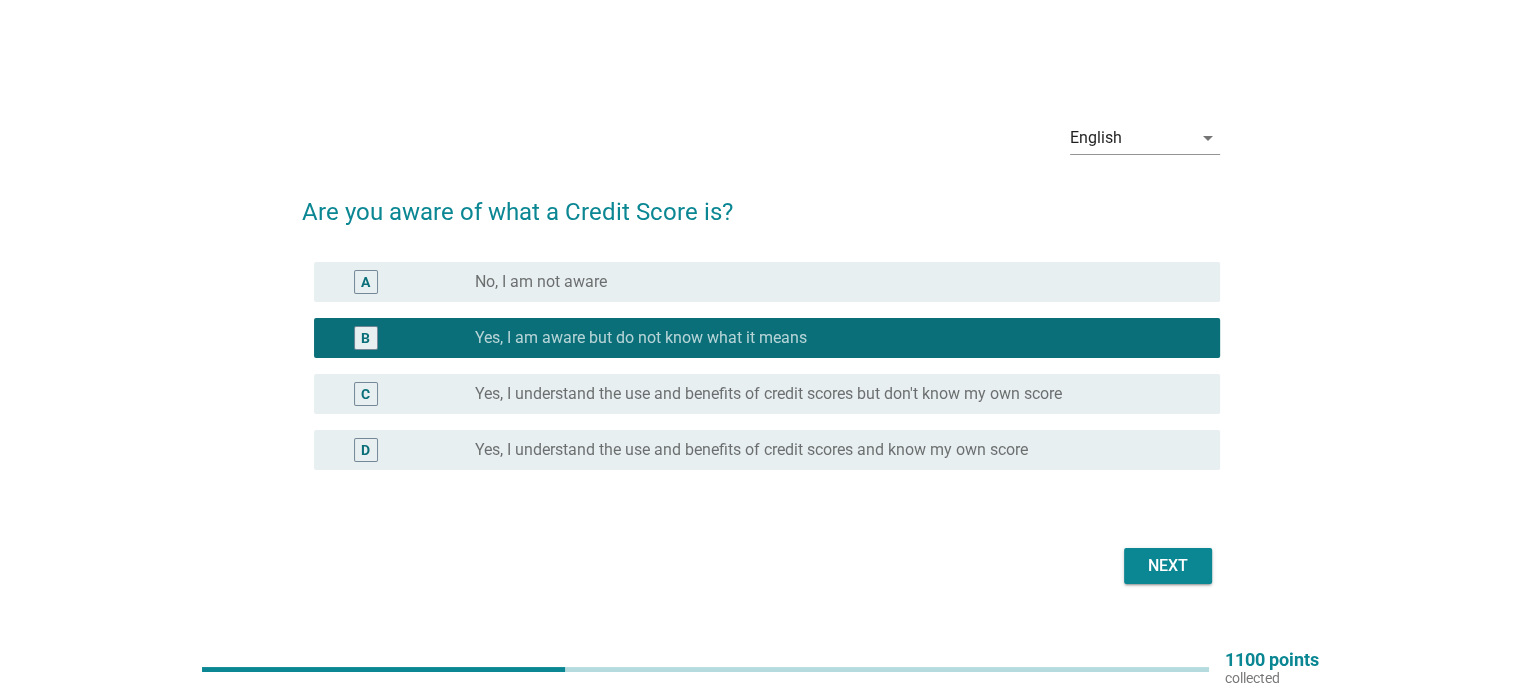 click on "Next" at bounding box center [1168, 566] 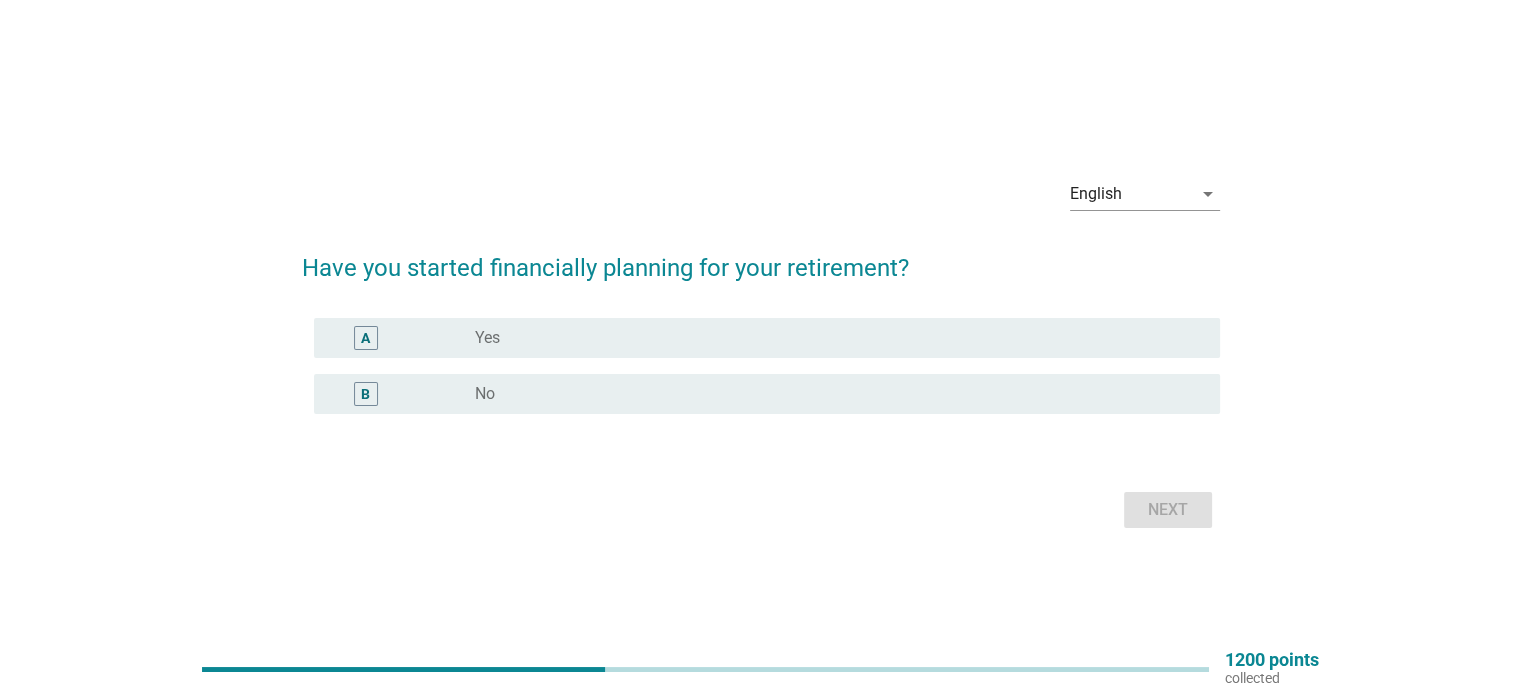 click on "A" at bounding box center (403, 338) 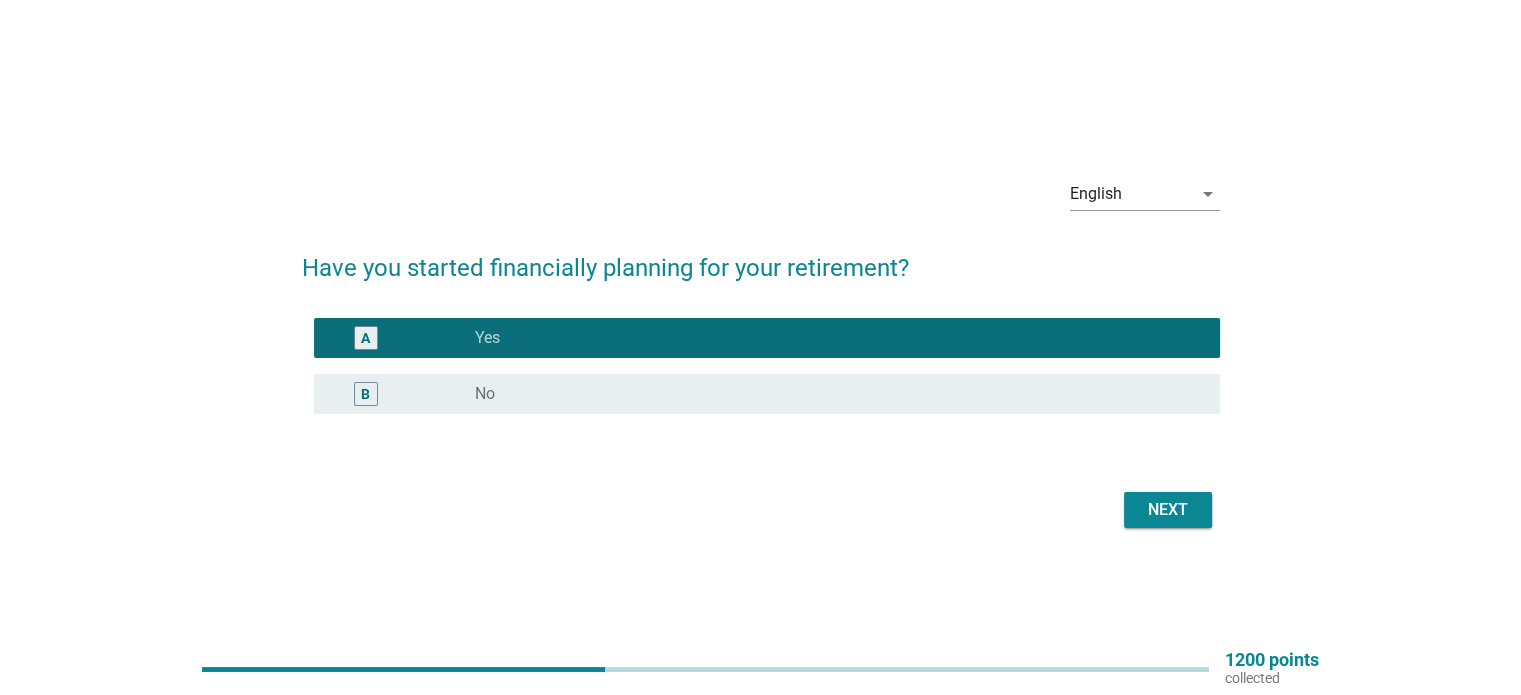 click on "Next" at bounding box center [1168, 510] 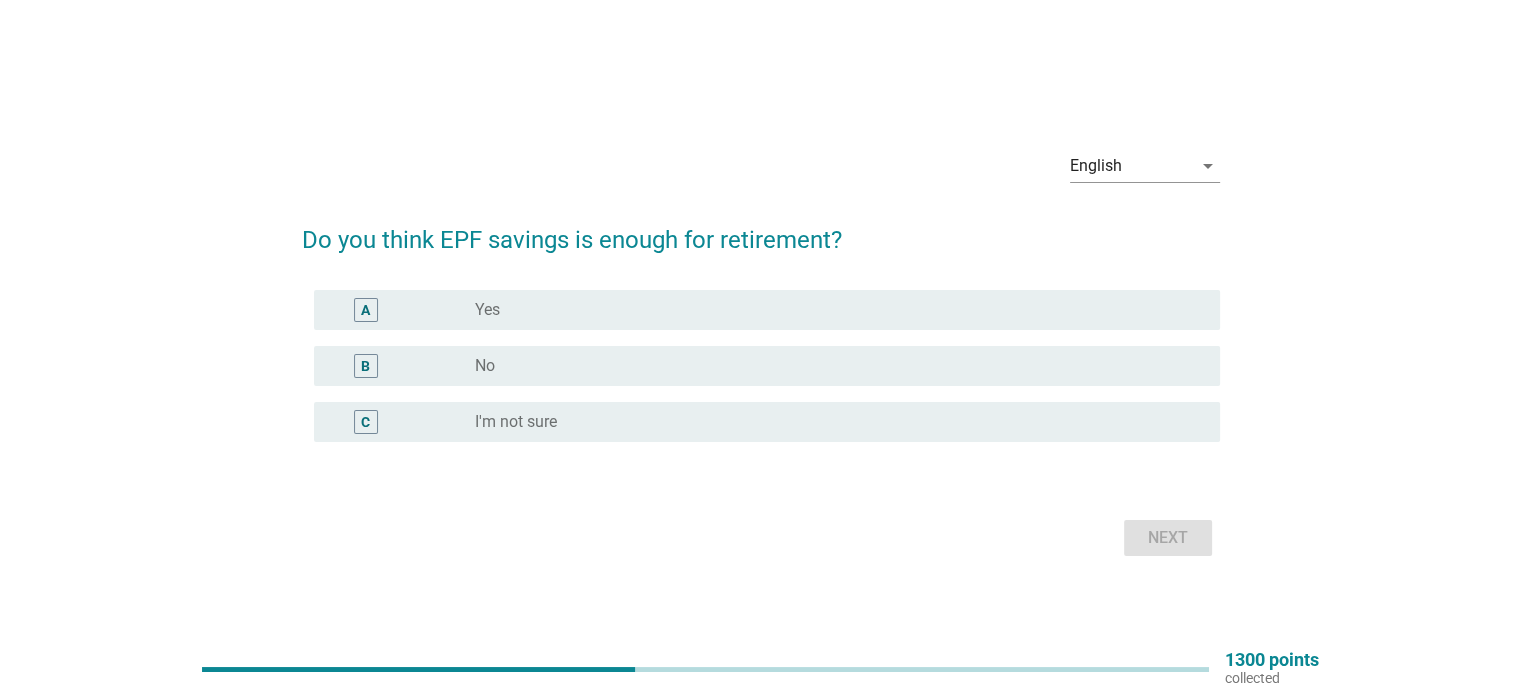 drag, startPoint x: 448, startPoint y: 371, endPoint x: 576, endPoint y: 399, distance: 131.02672 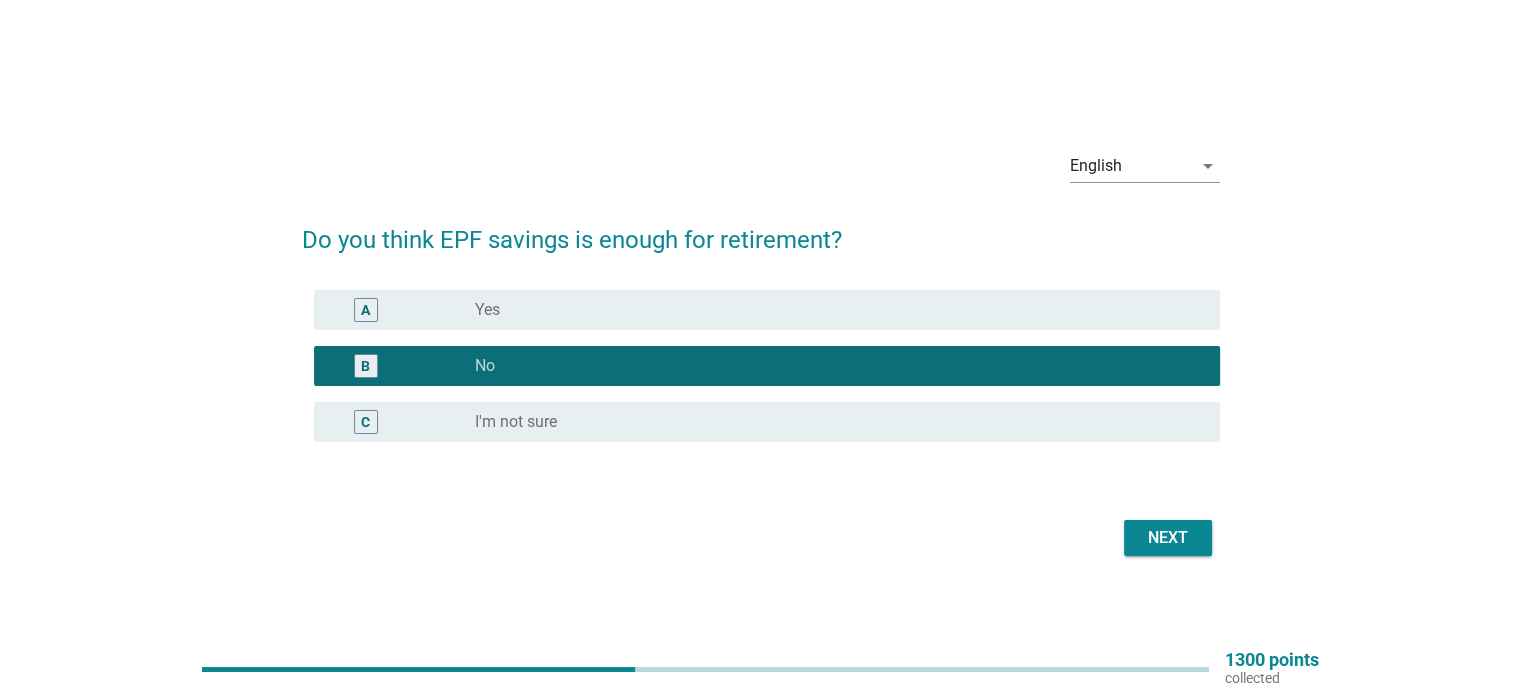 click on "Next" at bounding box center [1168, 538] 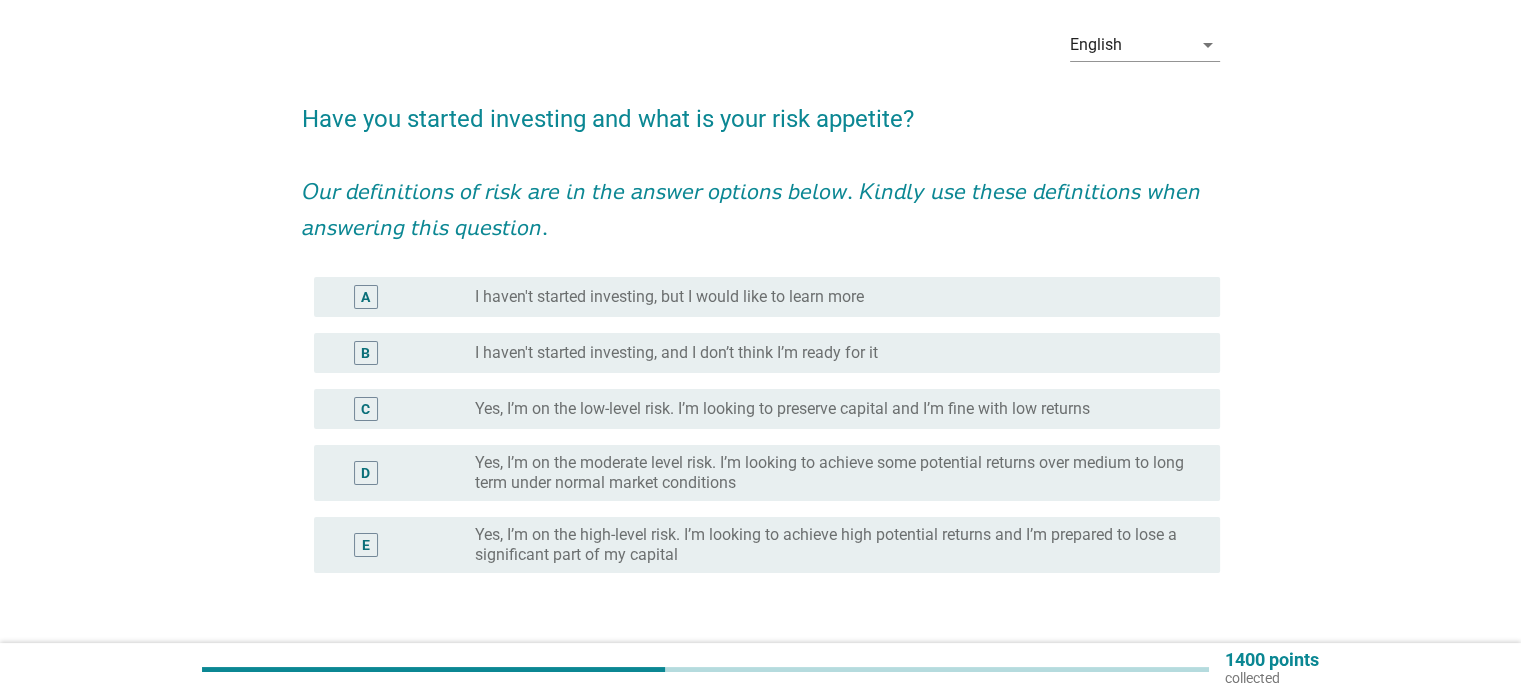 scroll, scrollTop: 100, scrollLeft: 0, axis: vertical 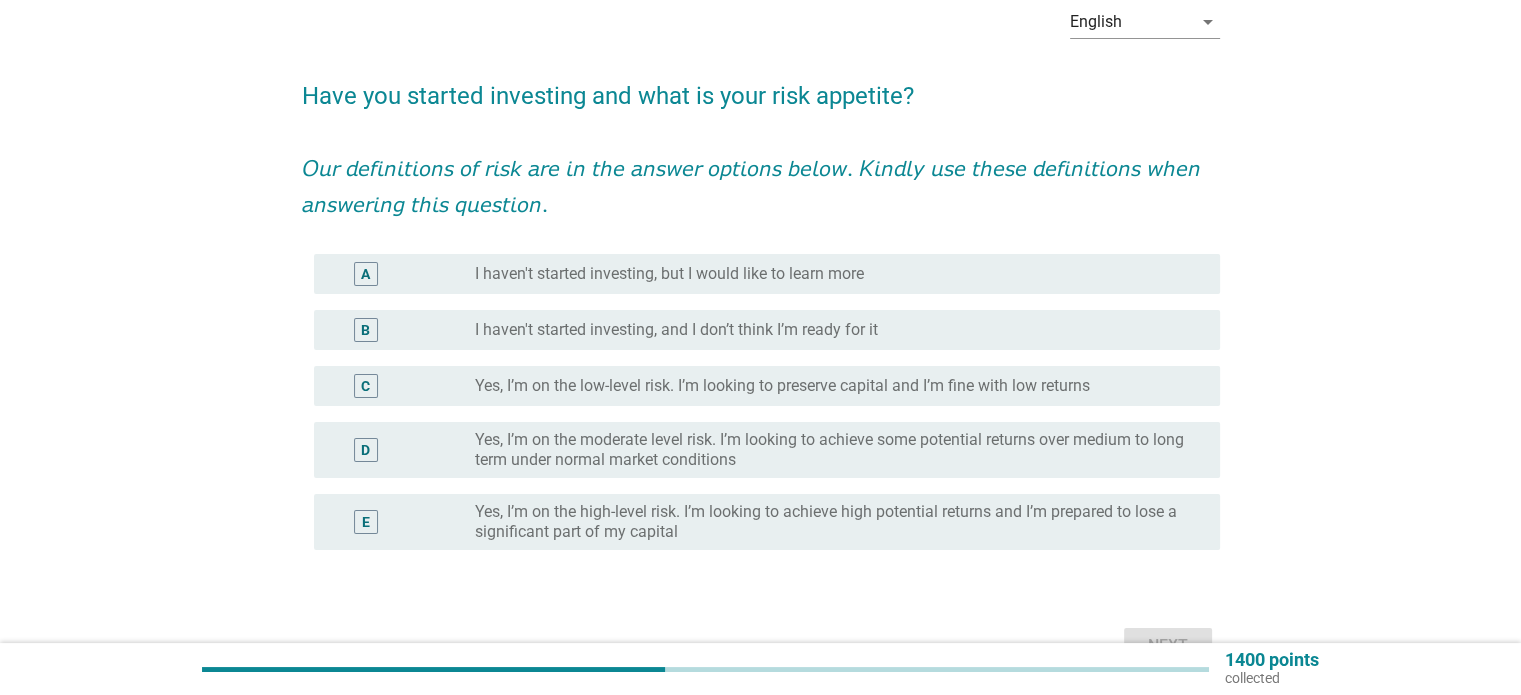 click on "I haven't started investing, and I don’t think I’m ready for it" at bounding box center (676, 330) 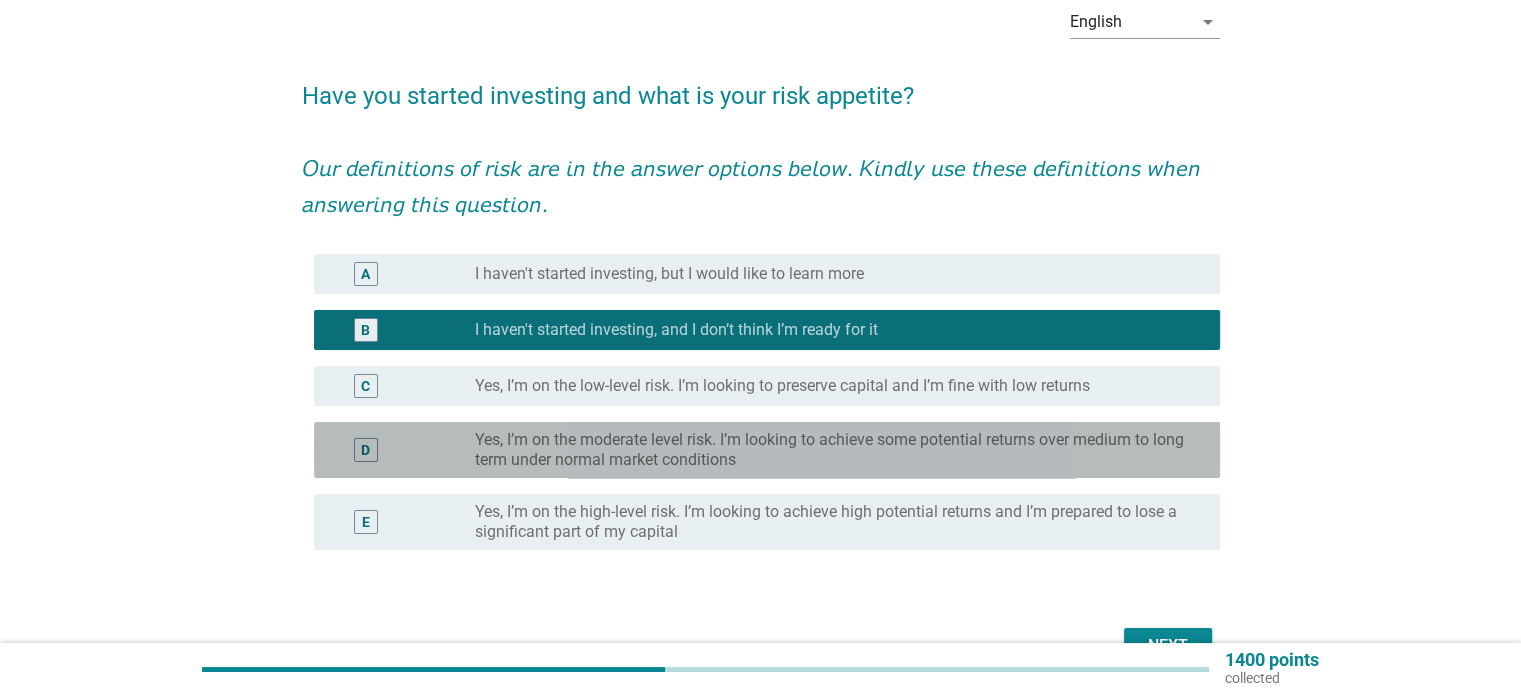 click on "Yes, I’m on the moderate level risk. I’m looking to achieve some potential returns over medium to long term under normal market conditions" at bounding box center [831, 450] 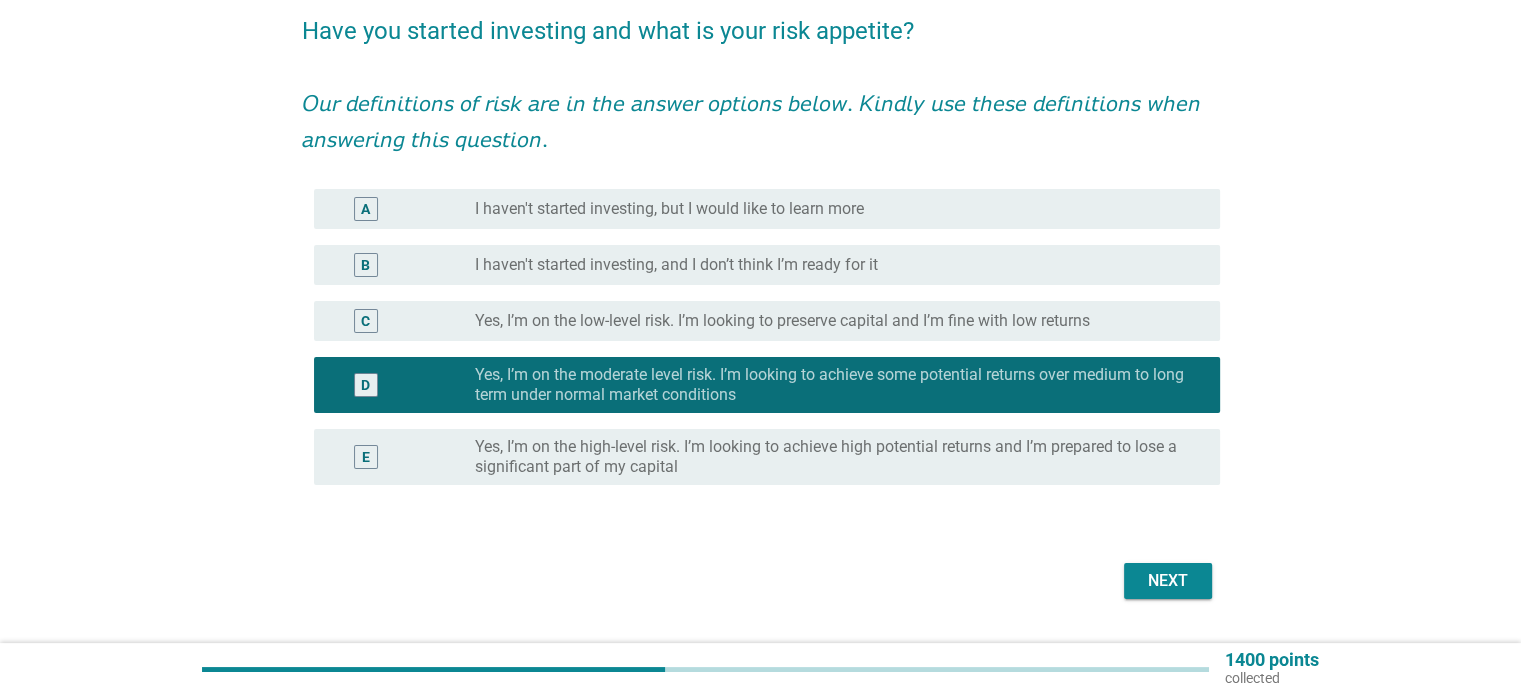 scroll, scrollTop: 200, scrollLeft: 0, axis: vertical 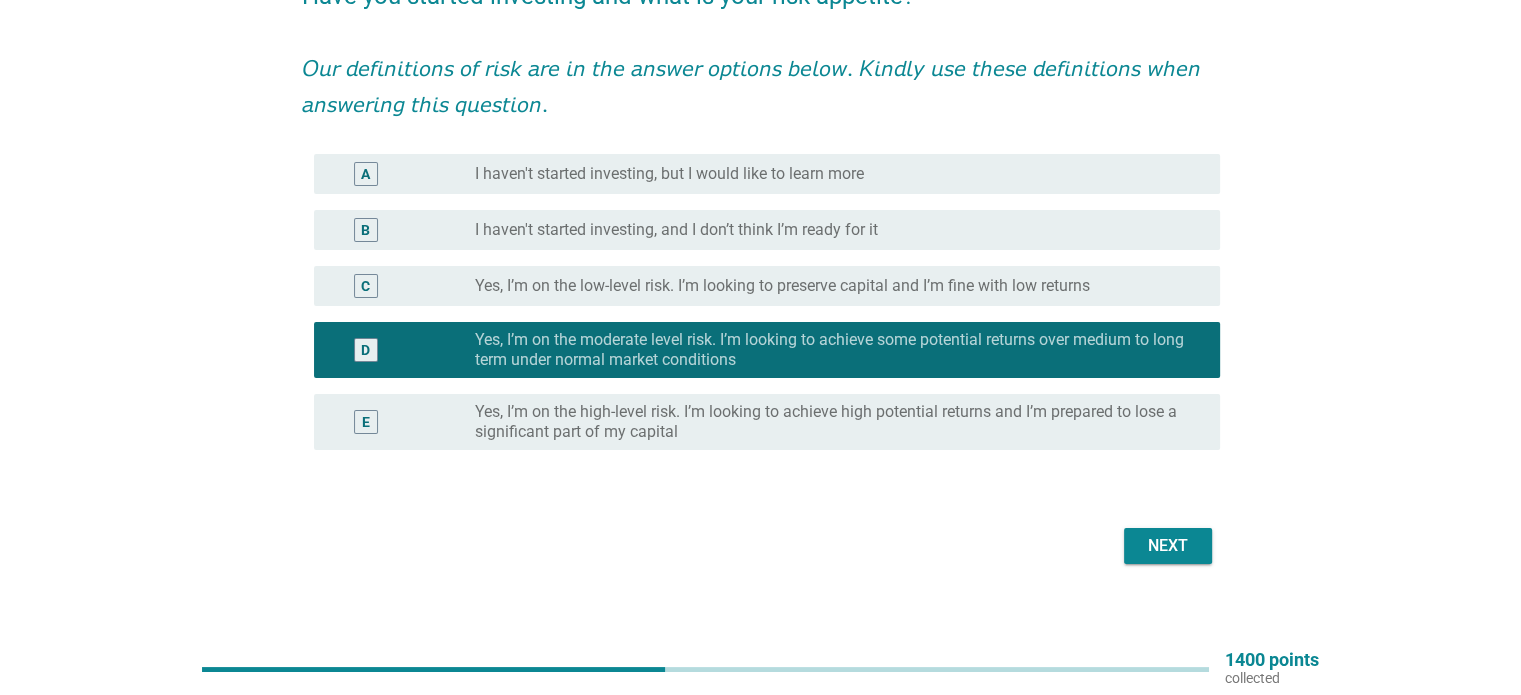 click on "Next" at bounding box center [1168, 546] 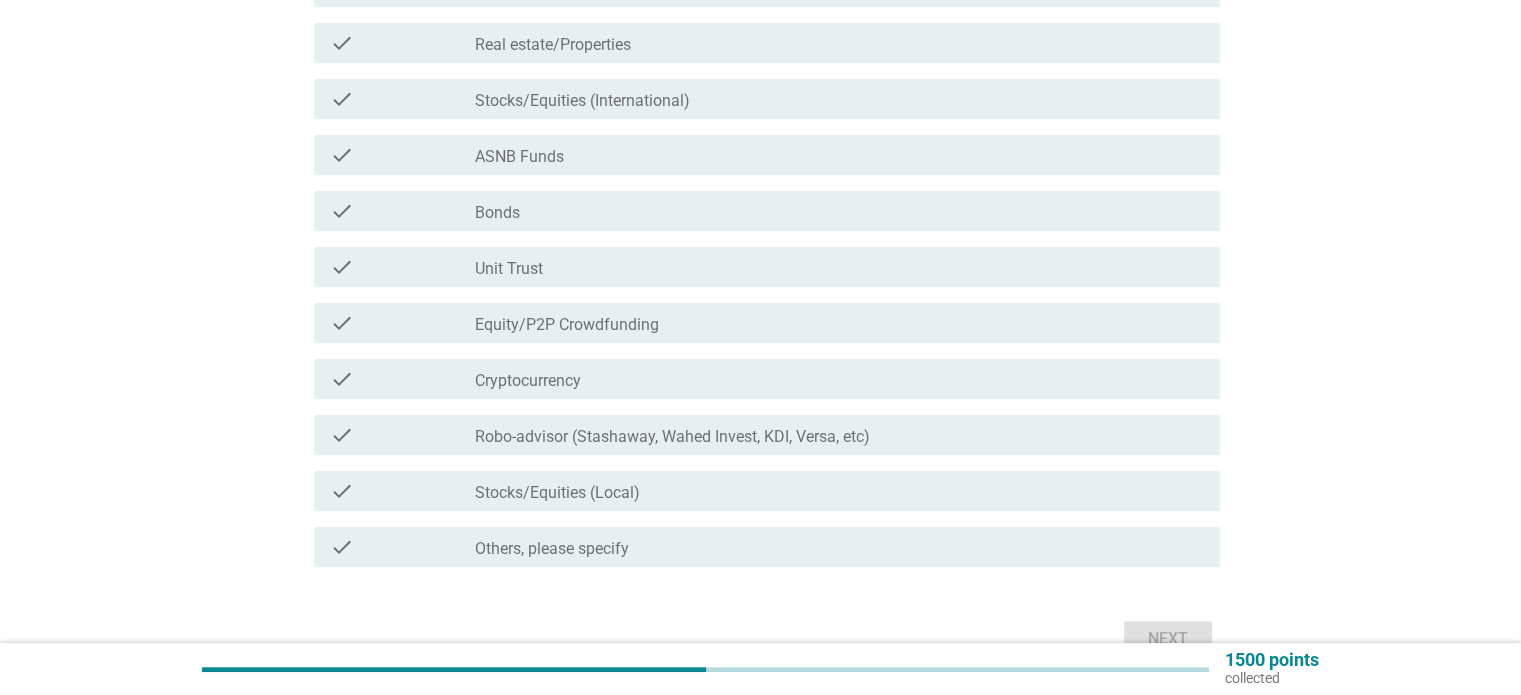 scroll, scrollTop: 400, scrollLeft: 0, axis: vertical 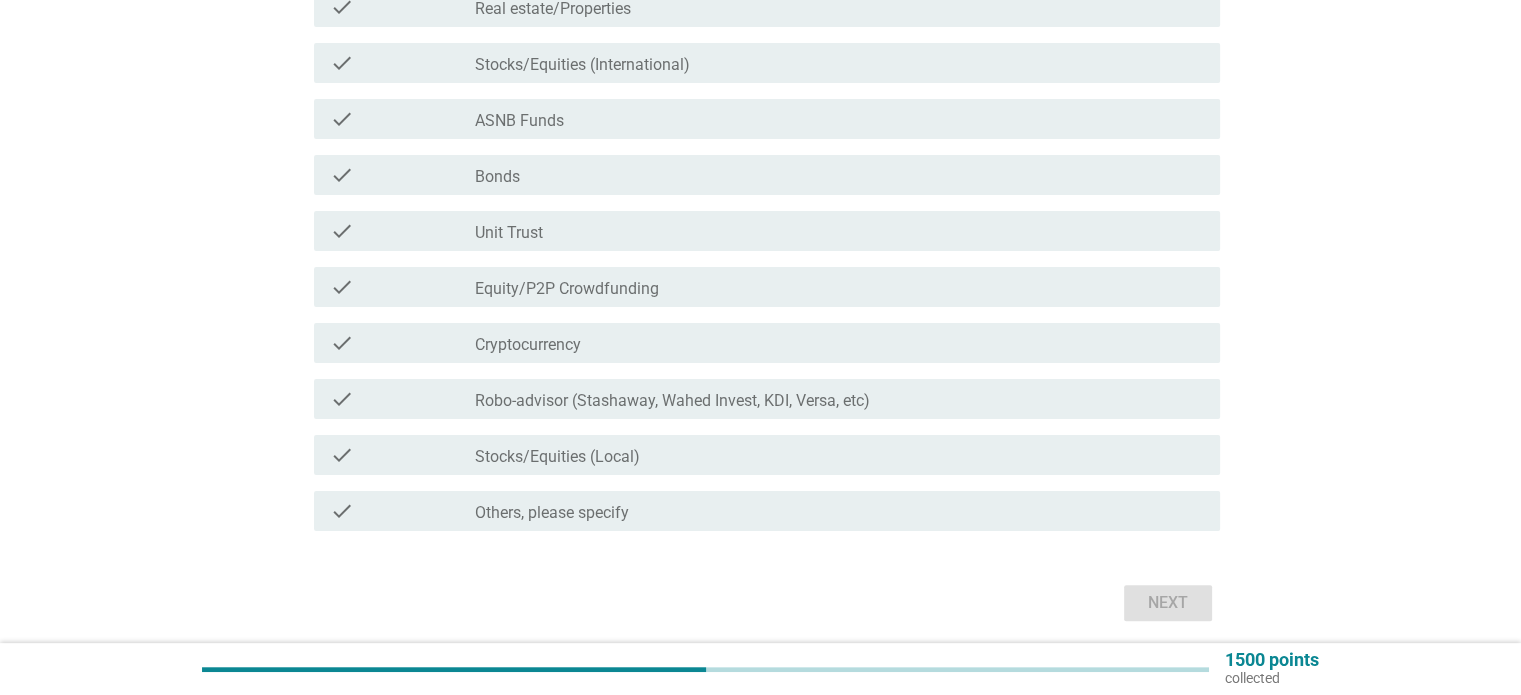 click on "Stocks/Equities (Local)" at bounding box center [557, 457] 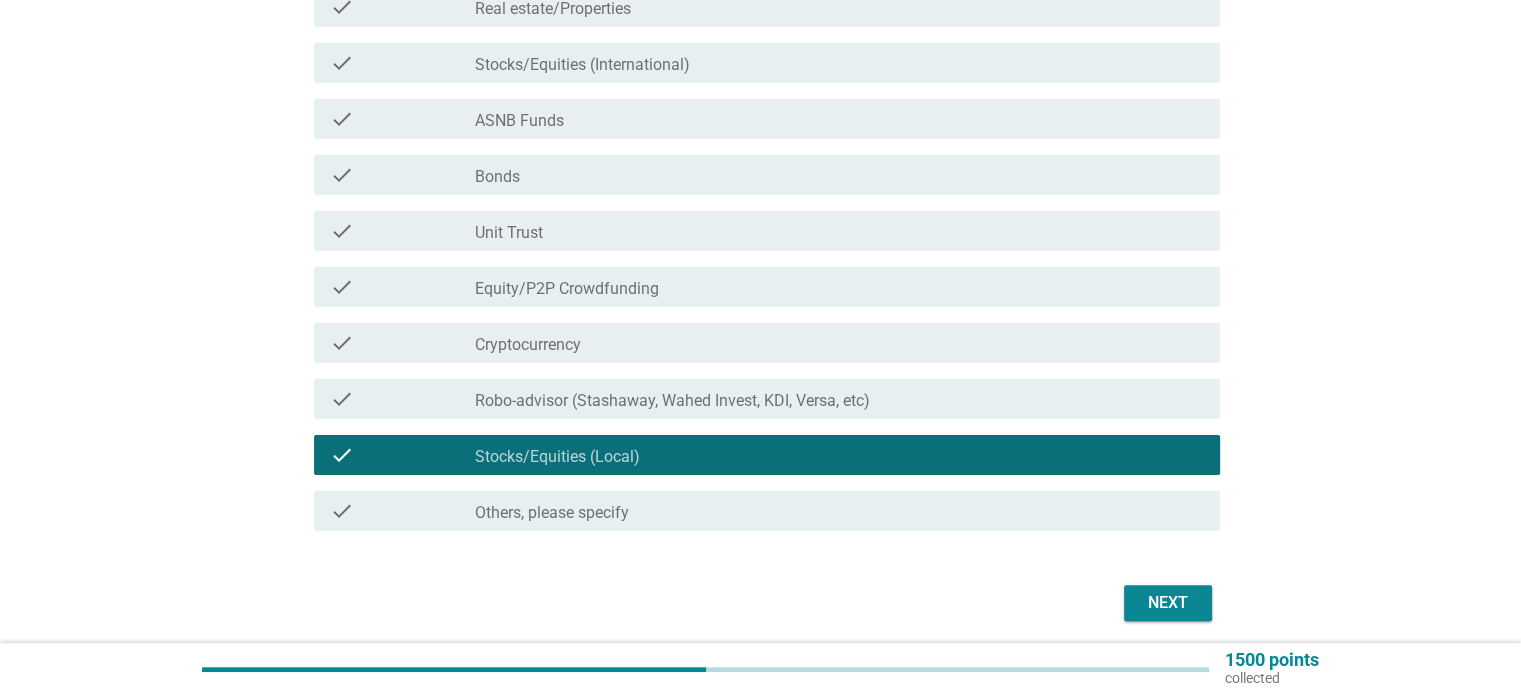 click on "check_box_outline_blank Stocks/Equities (International)" at bounding box center (839, 63) 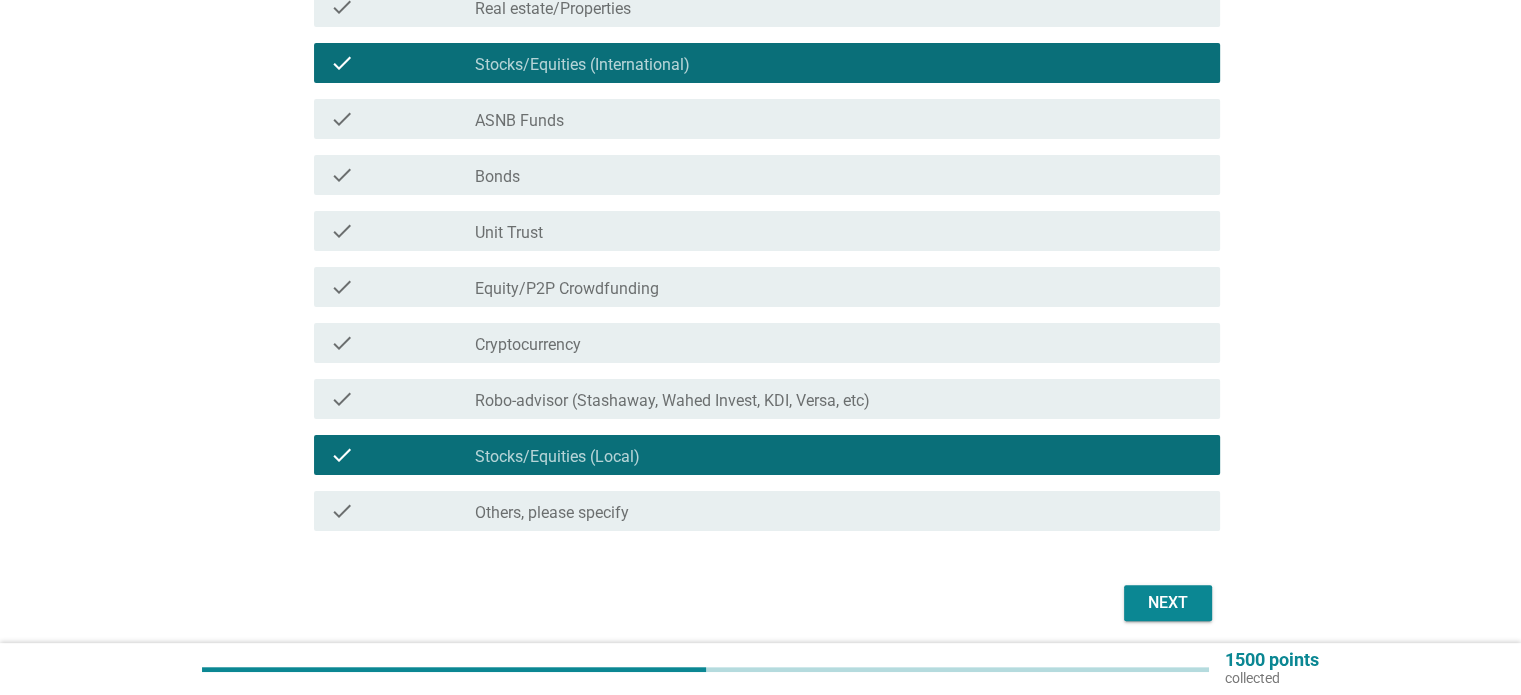 click on "Next" at bounding box center (1168, 603) 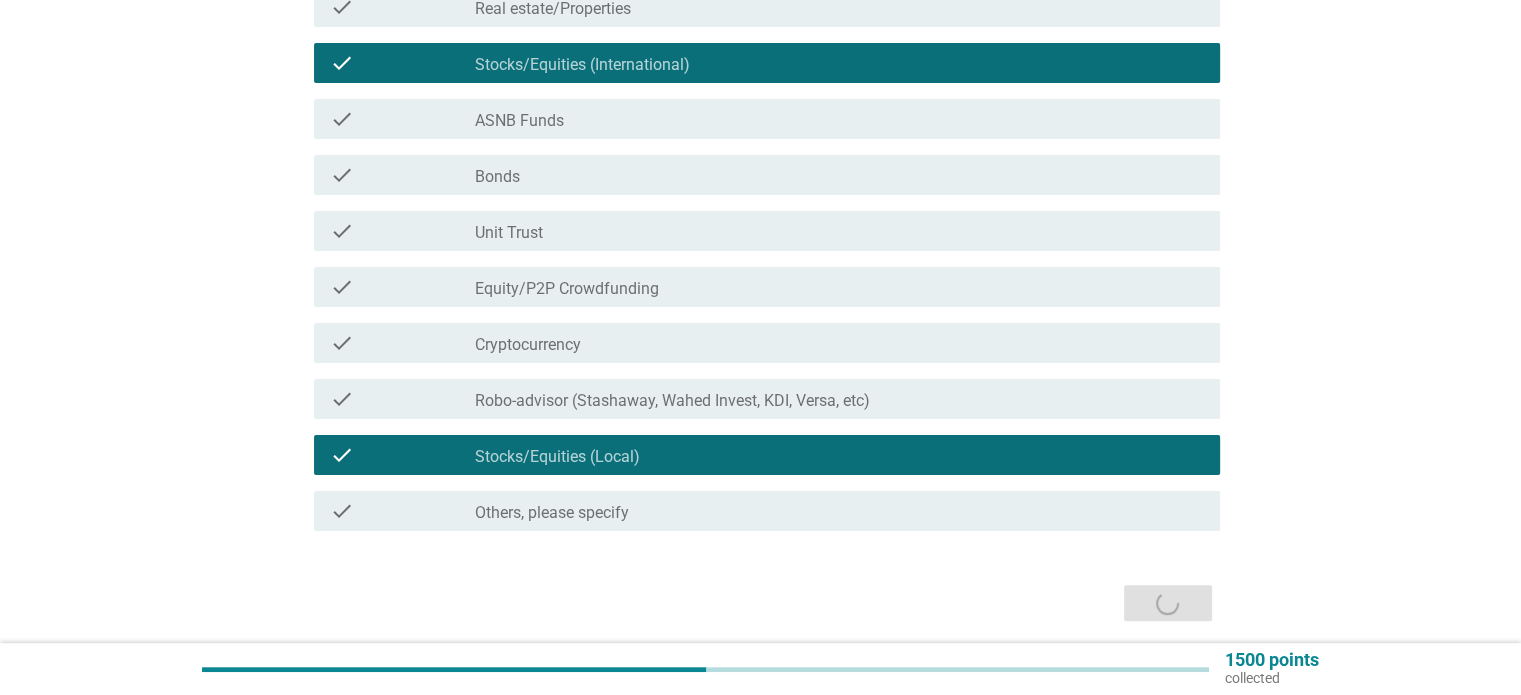 scroll, scrollTop: 0, scrollLeft: 0, axis: both 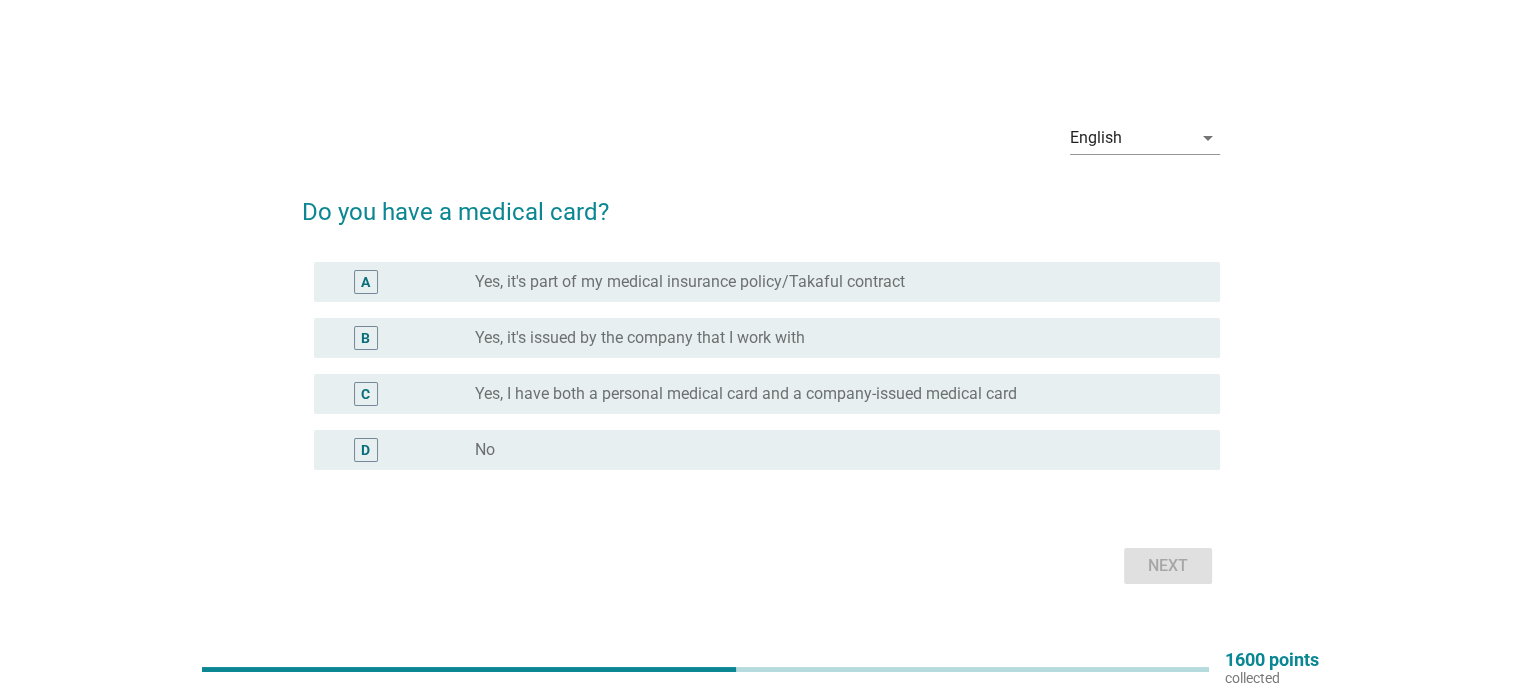 click on "Yes, it's issued by the company that I work with" at bounding box center (640, 338) 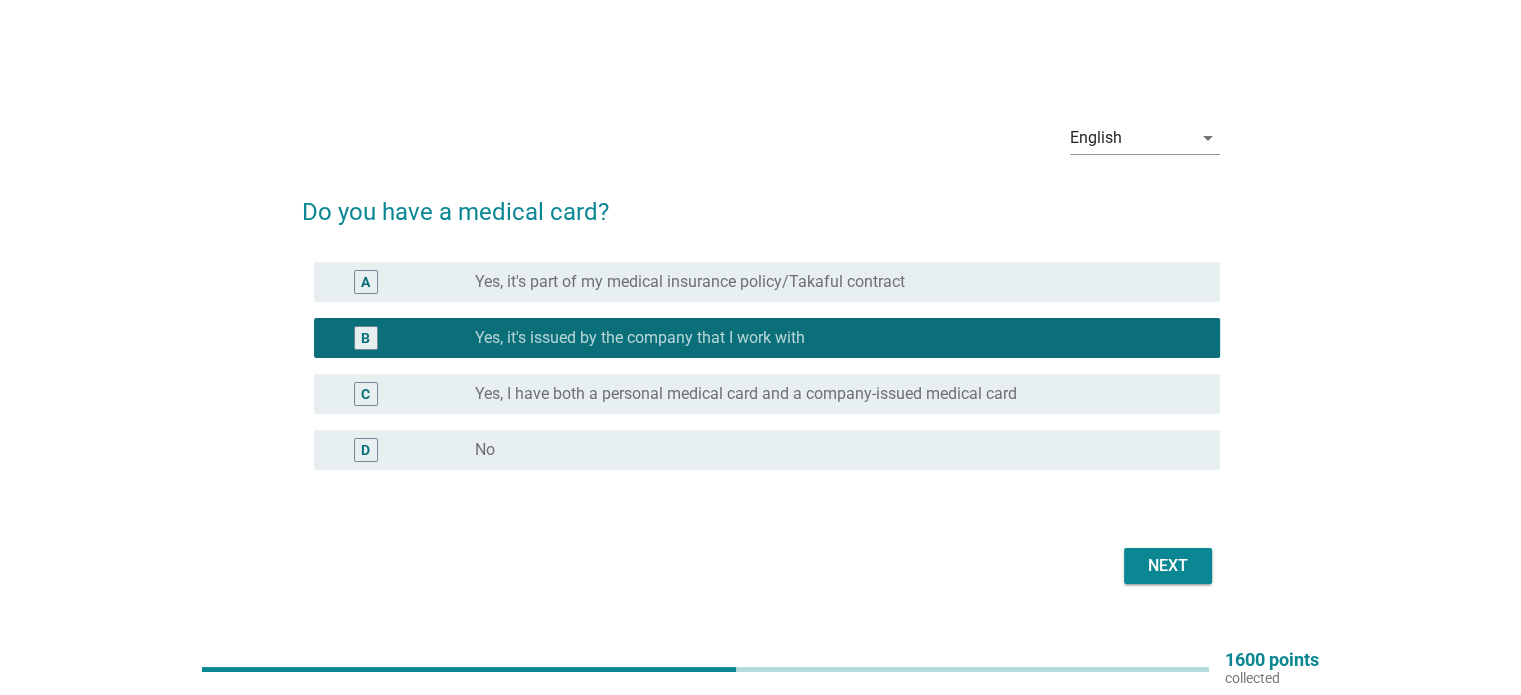 click on "Yes, I have both a personal medical card and a company-issued medical card" at bounding box center [746, 394] 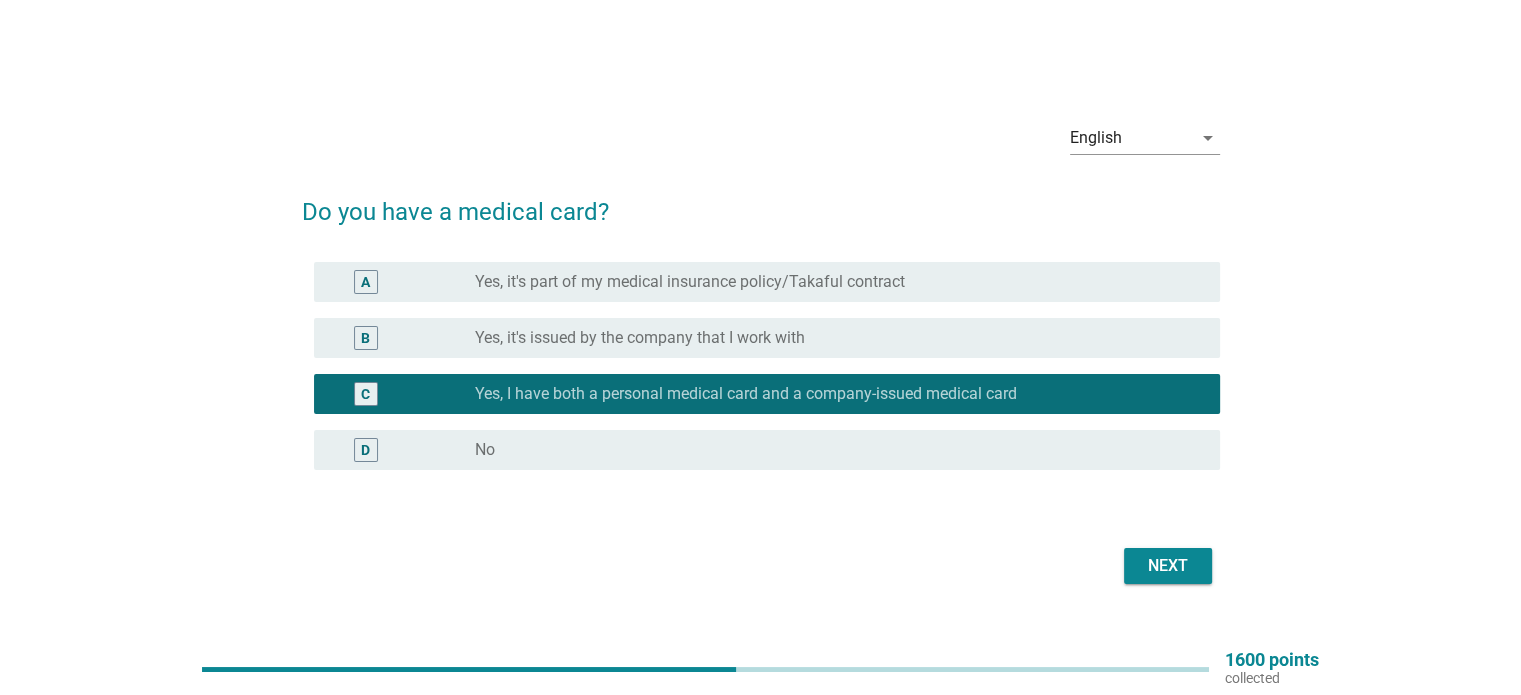 click on "Next" at bounding box center [1168, 566] 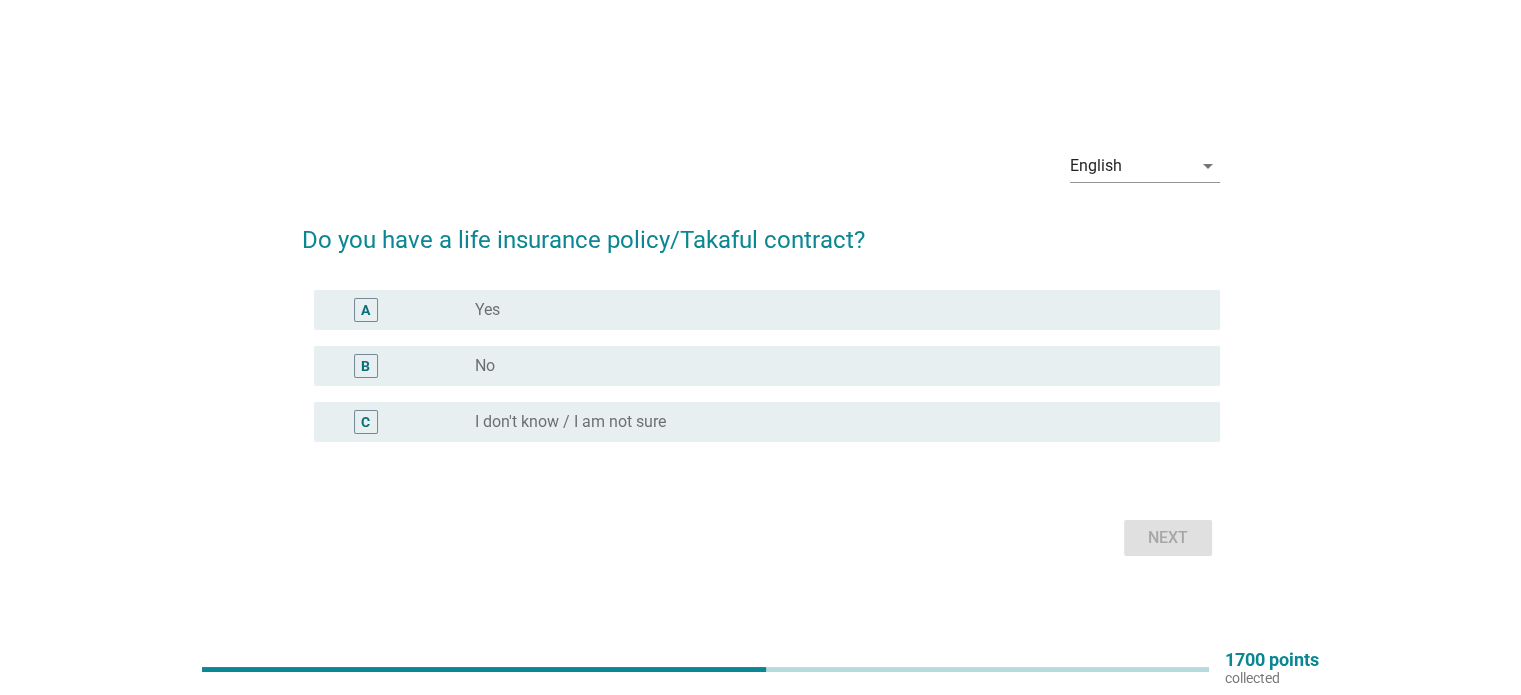 drag, startPoint x: 702, startPoint y: 357, endPoint x: 731, endPoint y: 369, distance: 31.38471 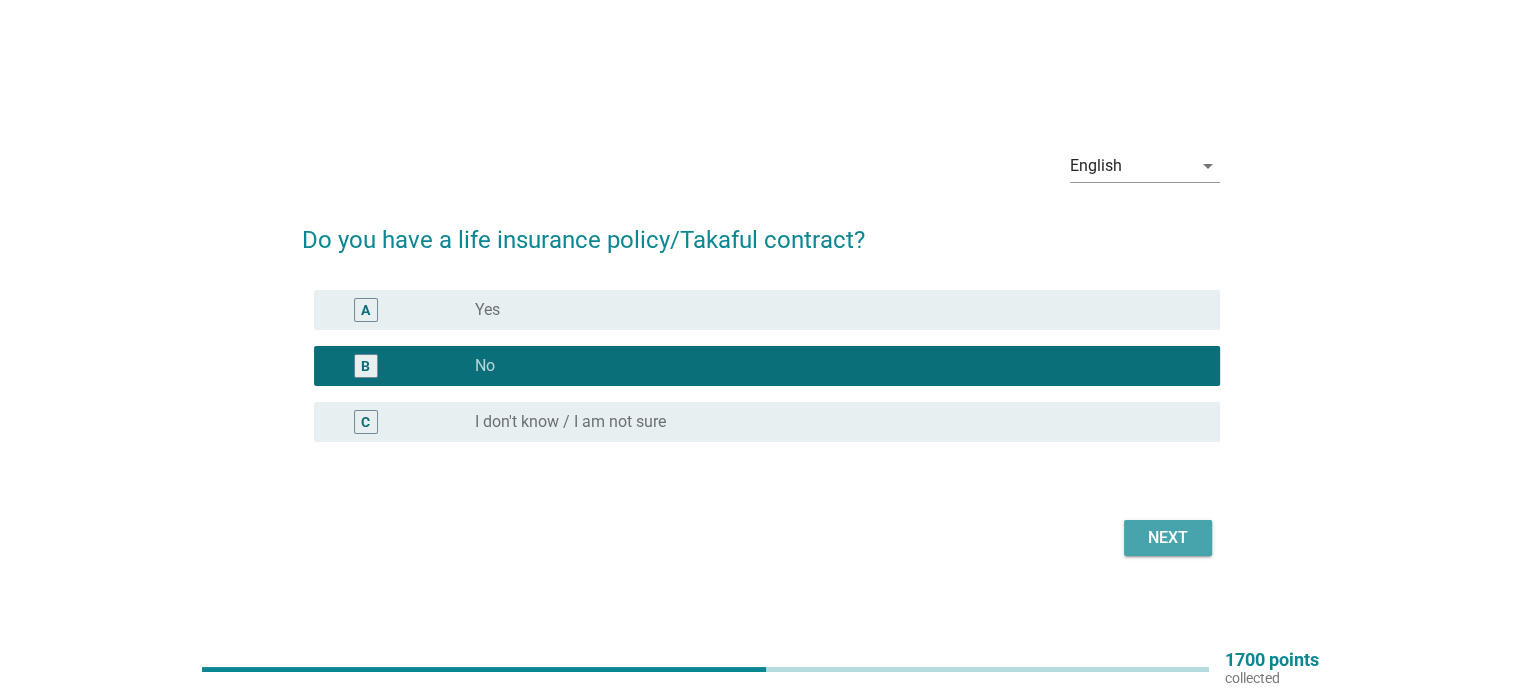 click on "Next" at bounding box center (1168, 538) 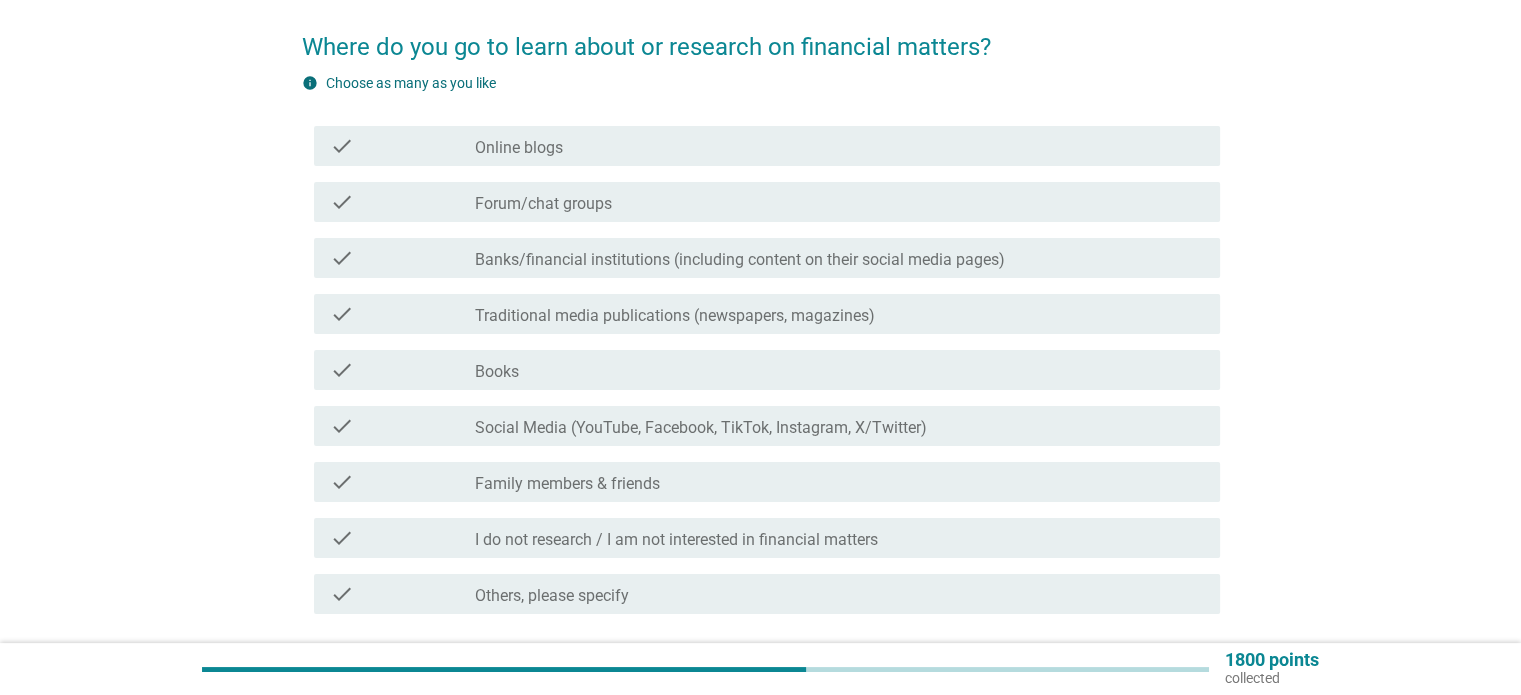 scroll, scrollTop: 200, scrollLeft: 0, axis: vertical 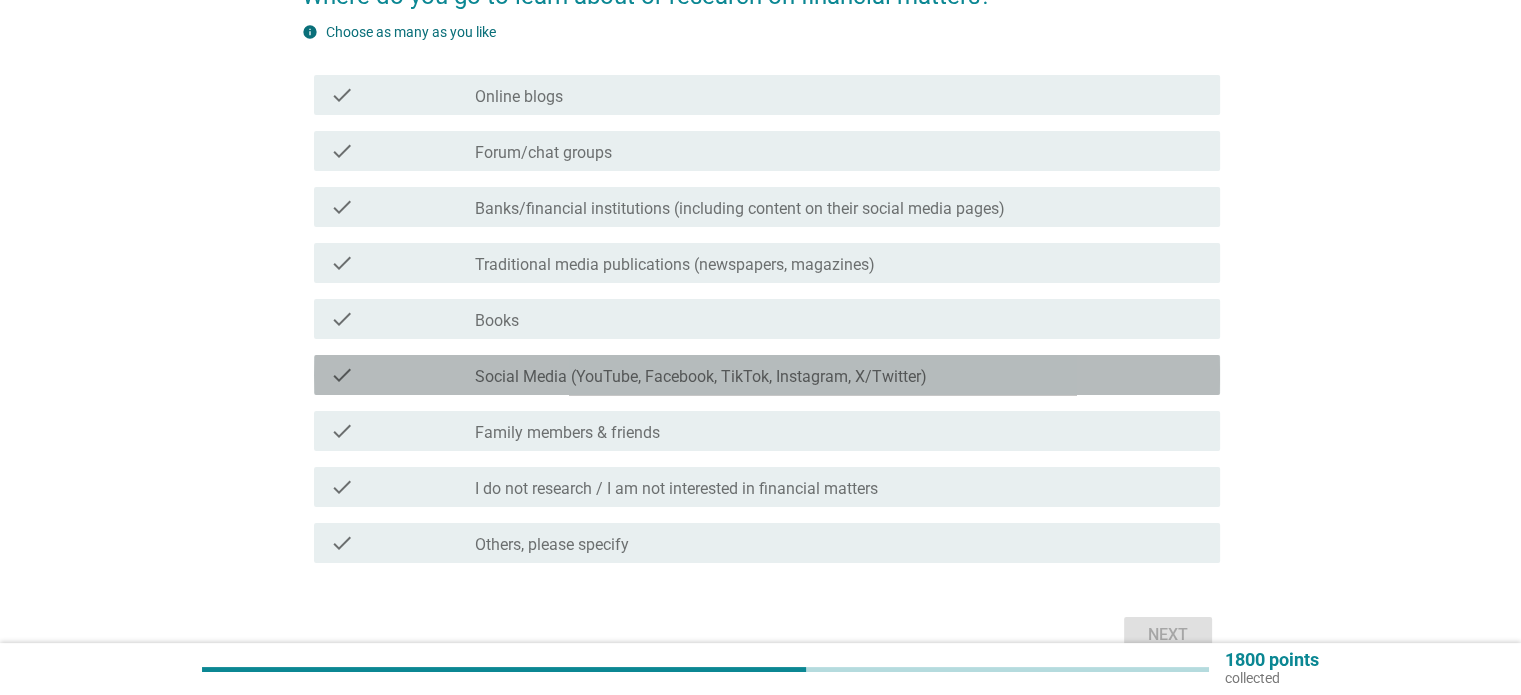 click on "check" at bounding box center (403, 375) 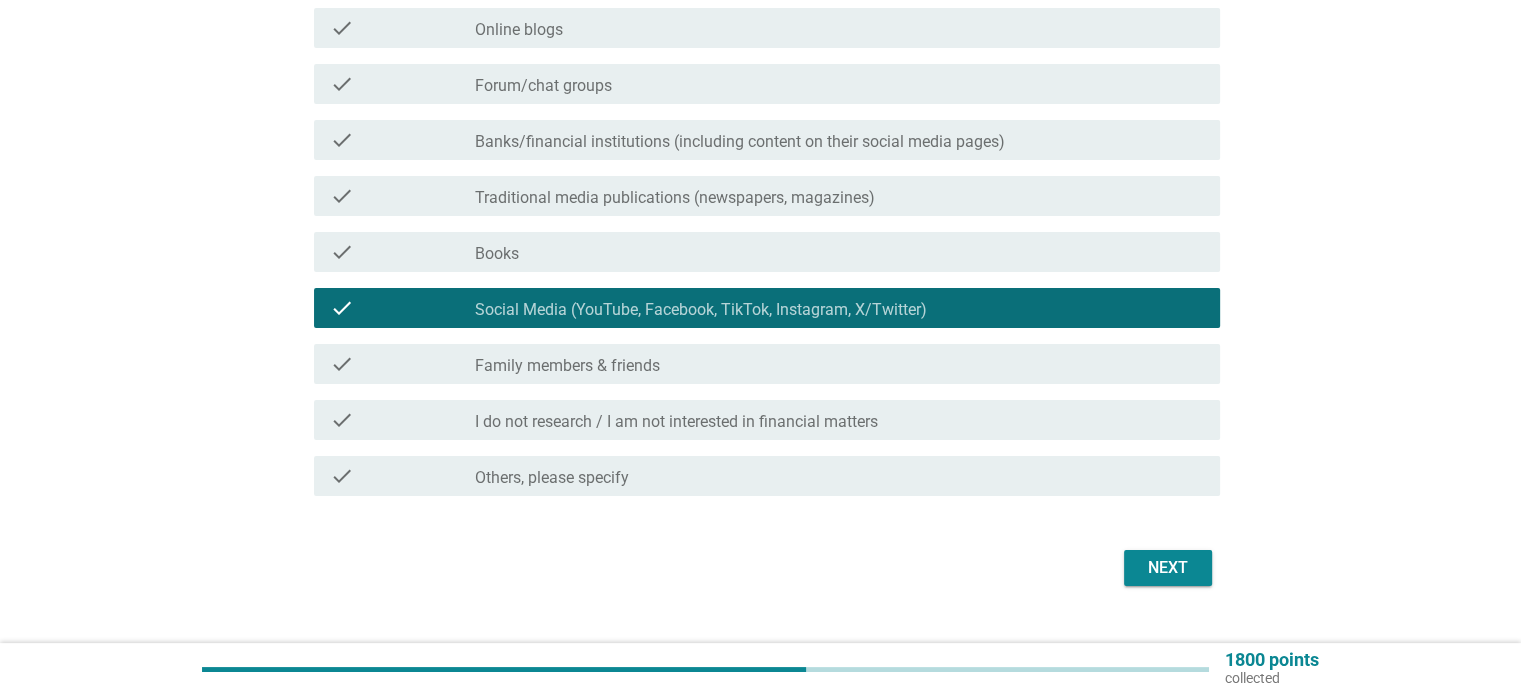 scroll, scrollTop: 300, scrollLeft: 0, axis: vertical 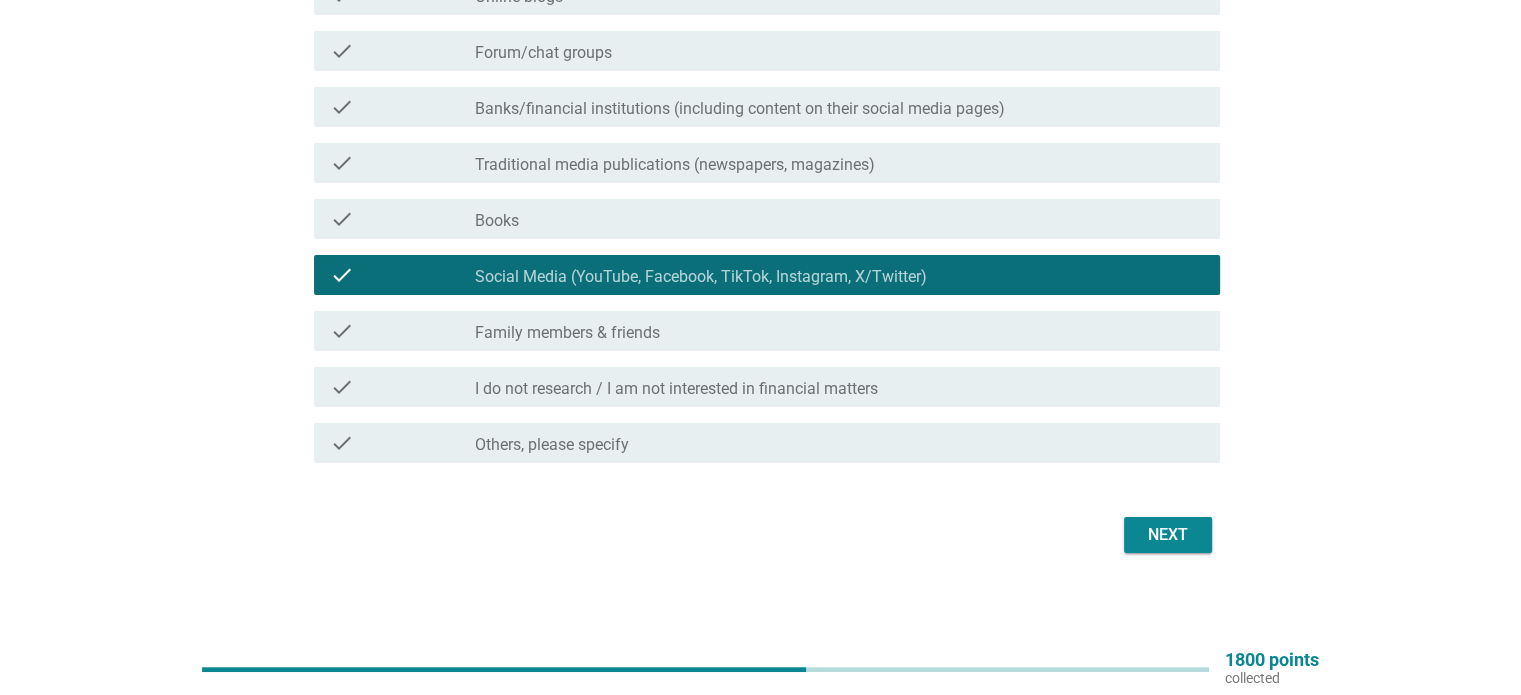 click on "Next" at bounding box center [1168, 535] 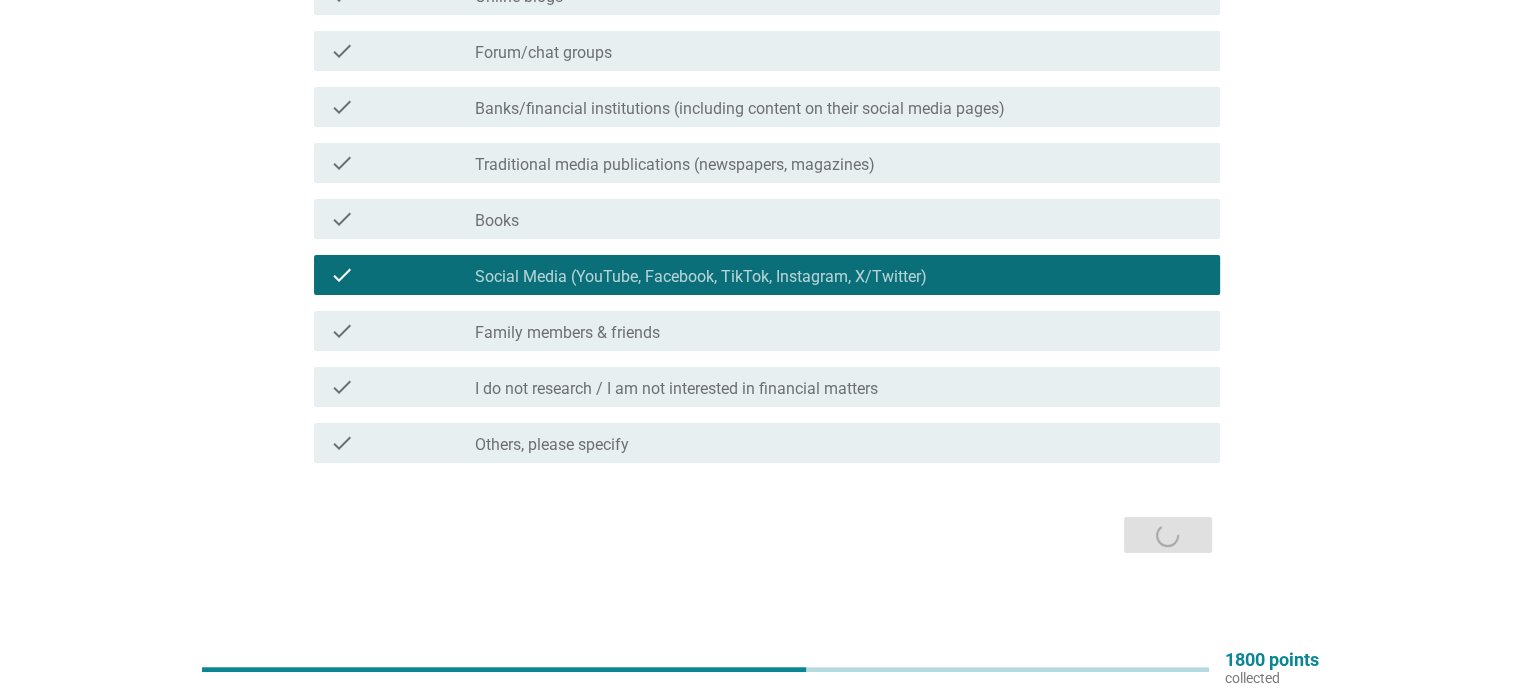 scroll, scrollTop: 0, scrollLeft: 0, axis: both 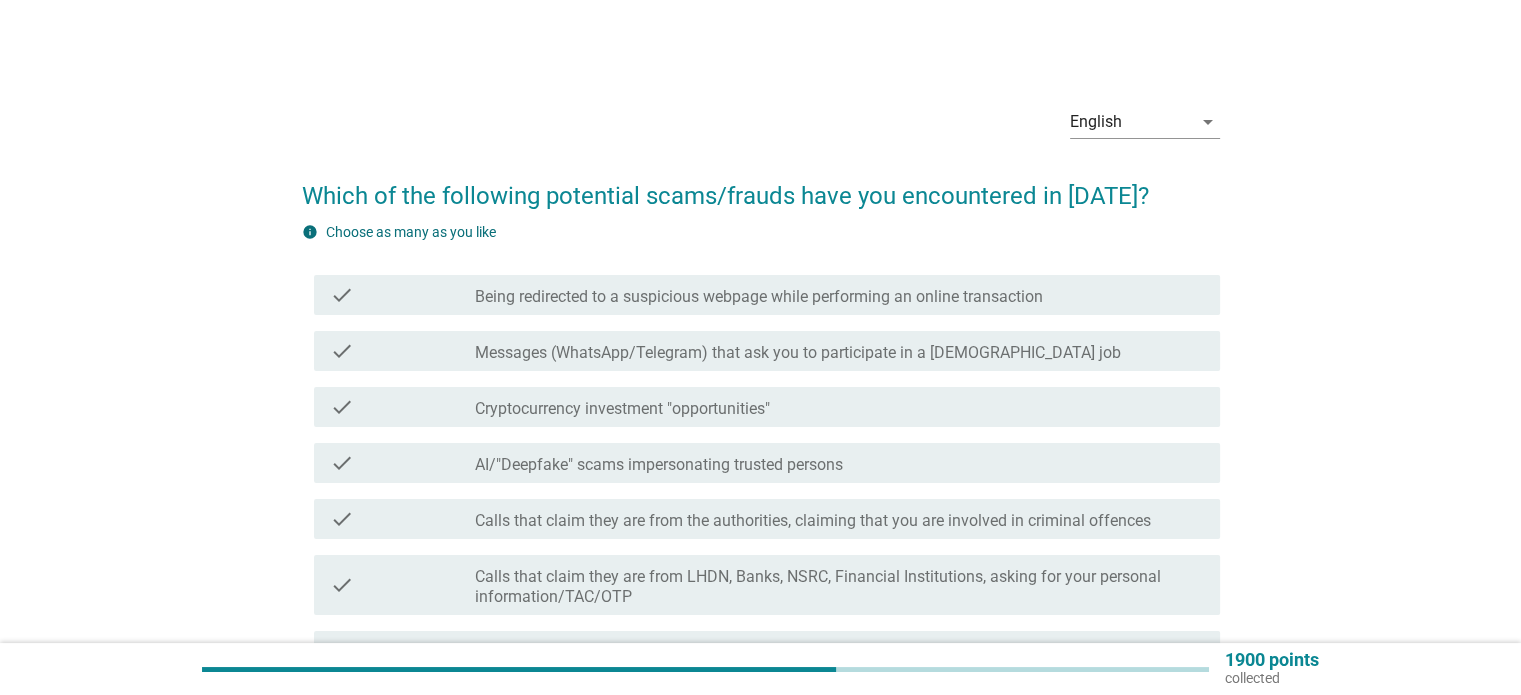 click on "AI/"Deepfake" scams impersonating trusted persons" at bounding box center [659, 465] 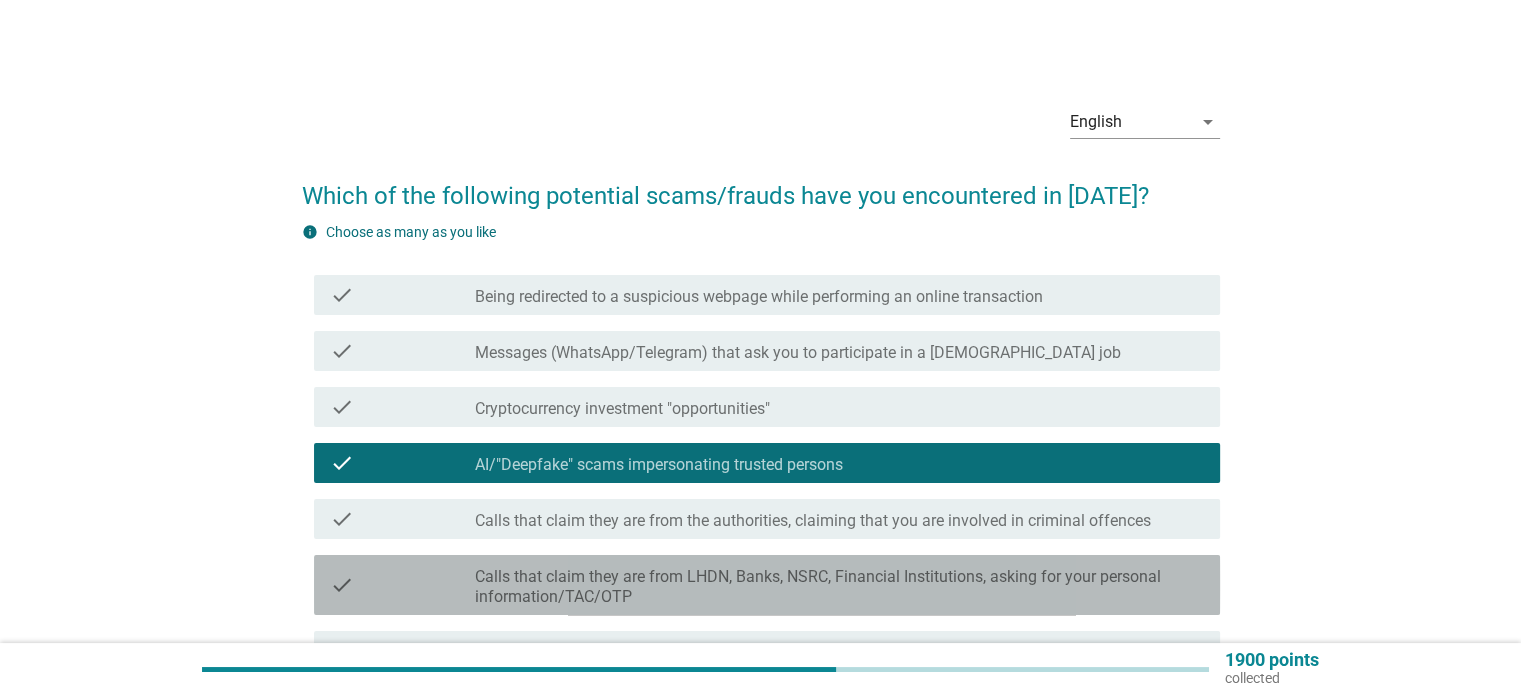click on "Calls that claim they are from LHDN, Banks, NSRC, Financial Institutions, asking for your personal information/TAC/OTP" at bounding box center (839, 587) 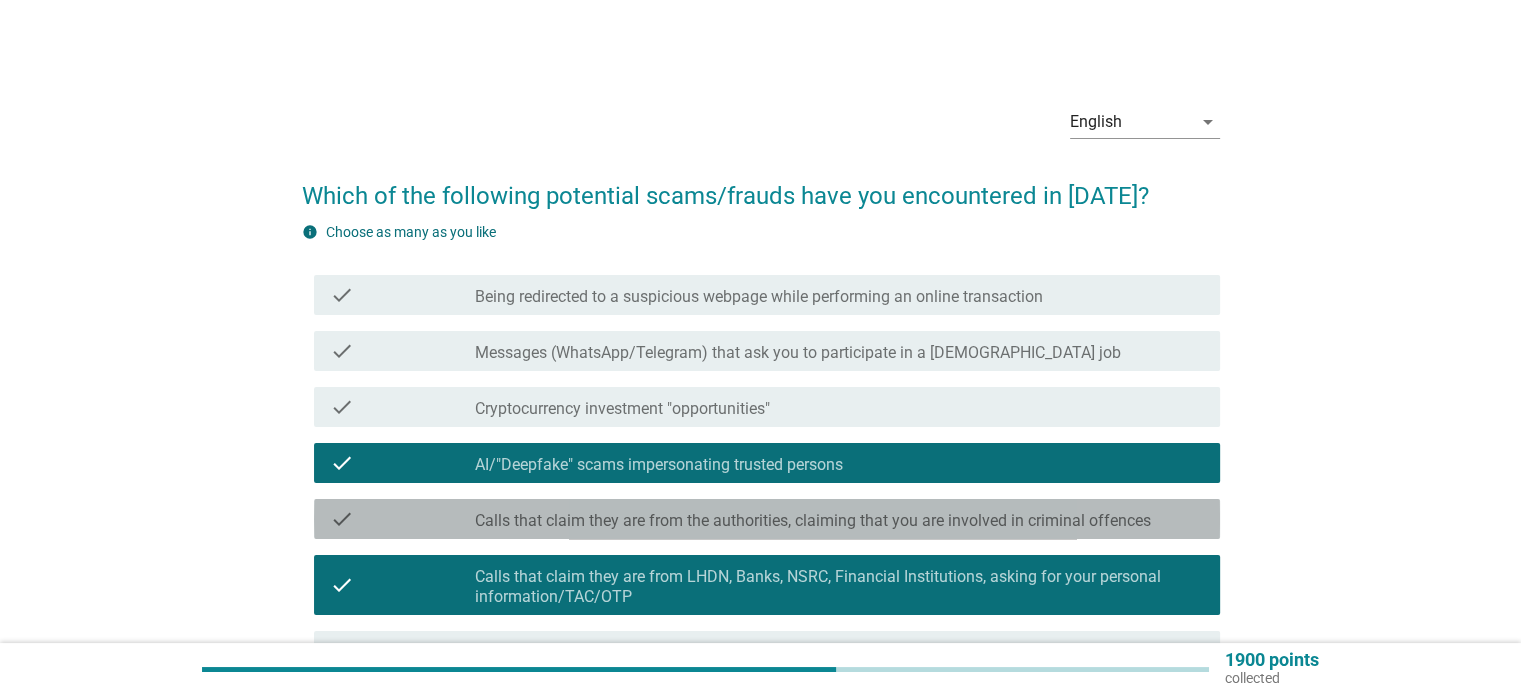click on "Calls that claim they are from the authorities, claiming that you are involved in criminal offences" at bounding box center (813, 521) 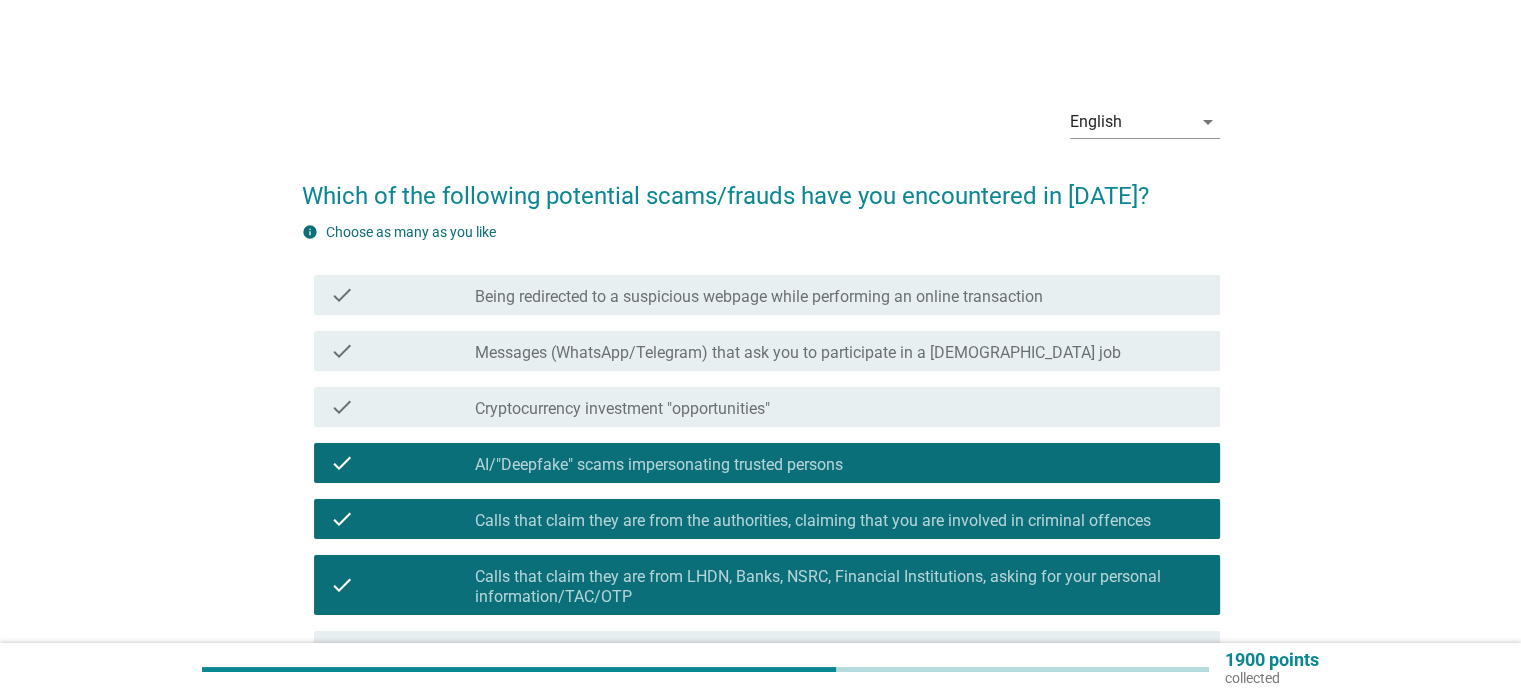 click on "Being redirected to a suspicious webpage while performing an online transaction" at bounding box center [759, 297] 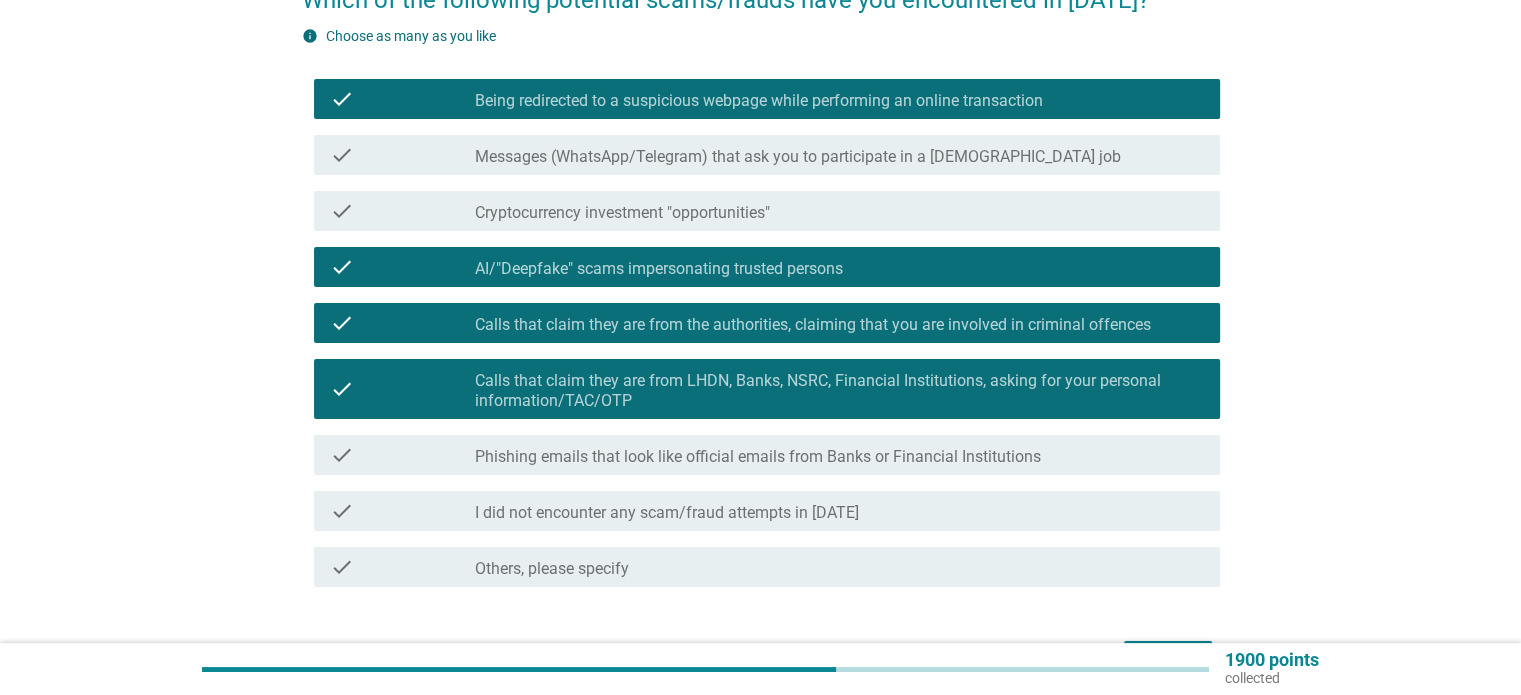 scroll, scrollTop: 300, scrollLeft: 0, axis: vertical 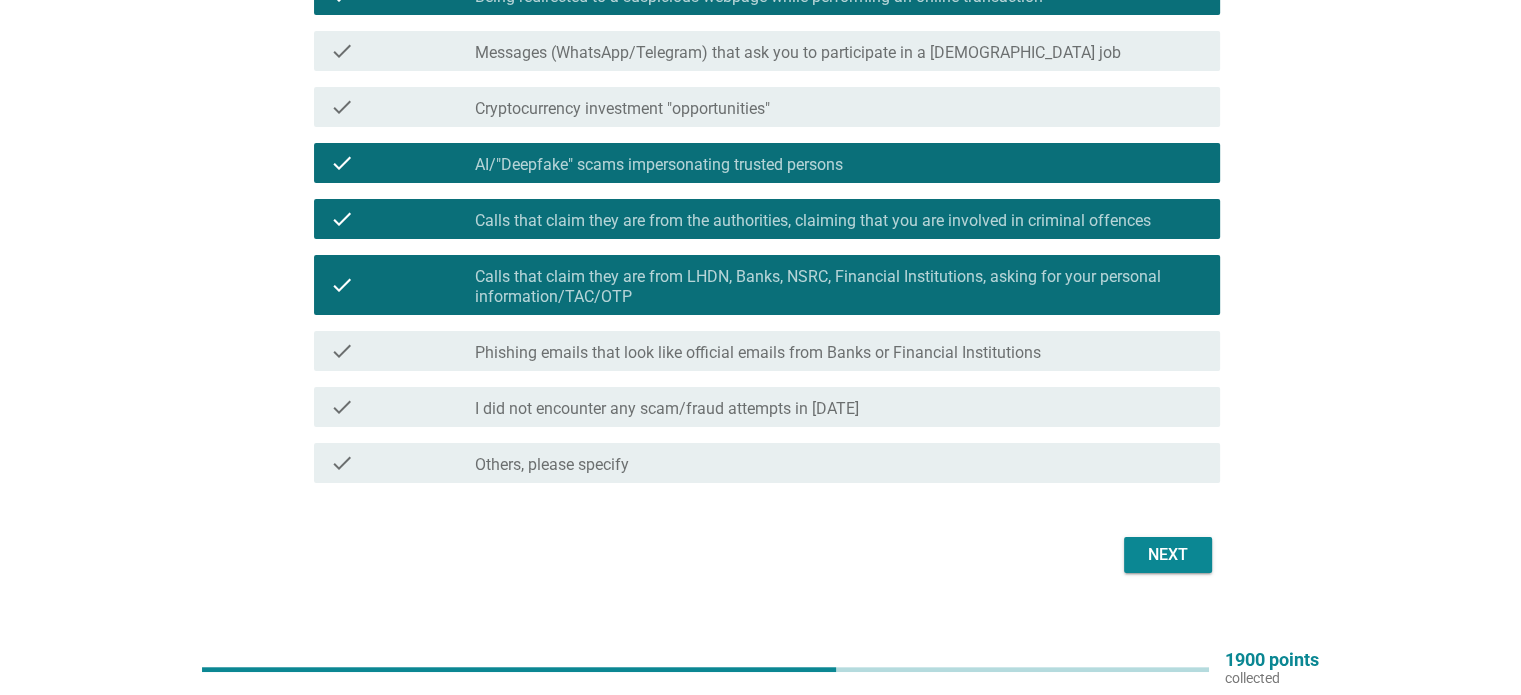 drag, startPoint x: 815, startPoint y: 355, endPoint x: 827, endPoint y: 361, distance: 13.416408 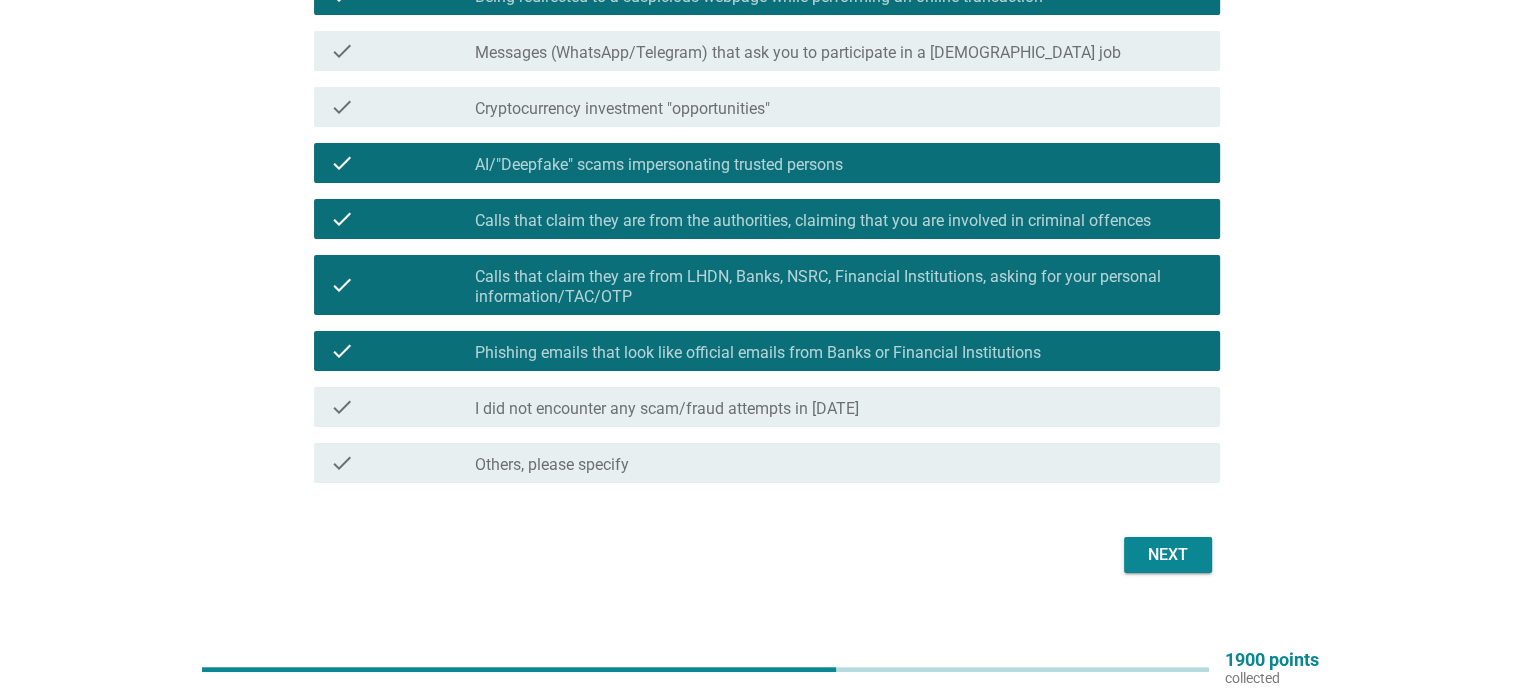 click on "Next" at bounding box center [1168, 555] 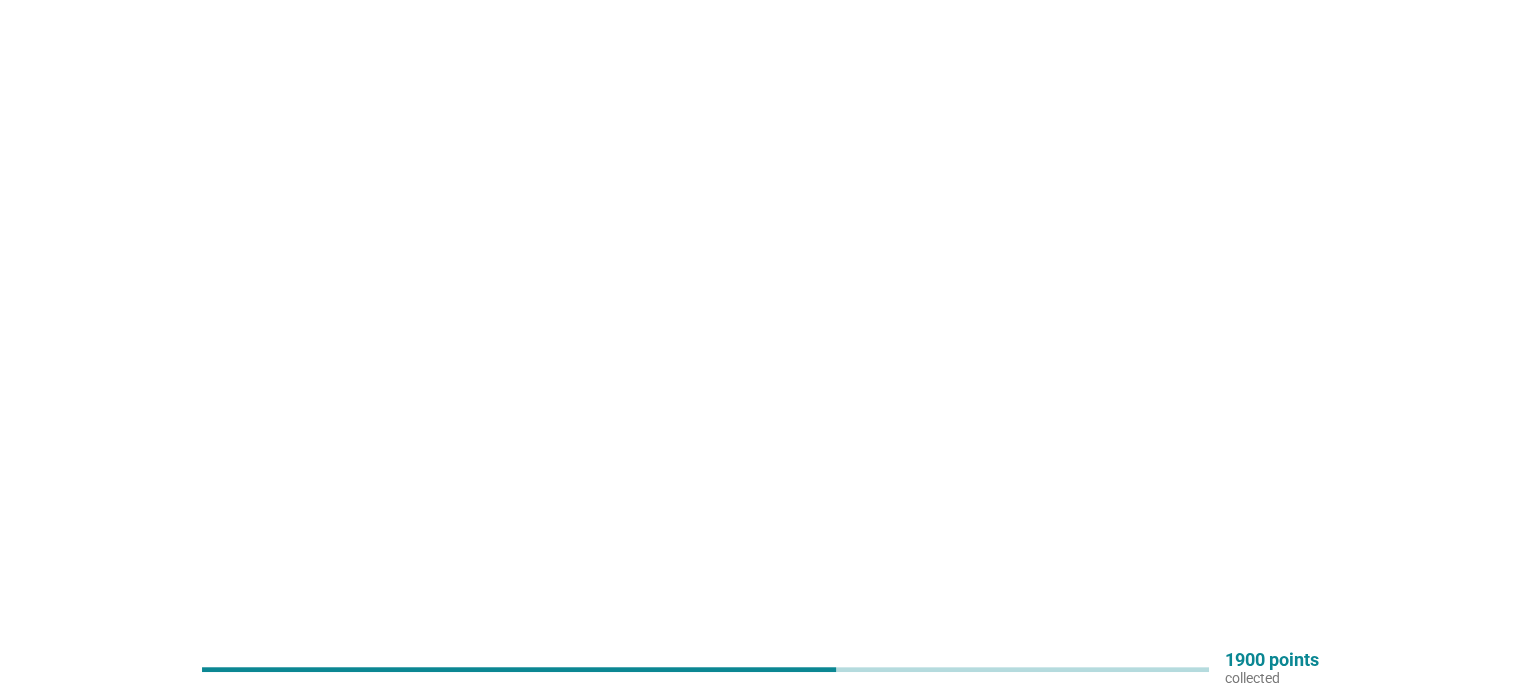 scroll, scrollTop: 0, scrollLeft: 0, axis: both 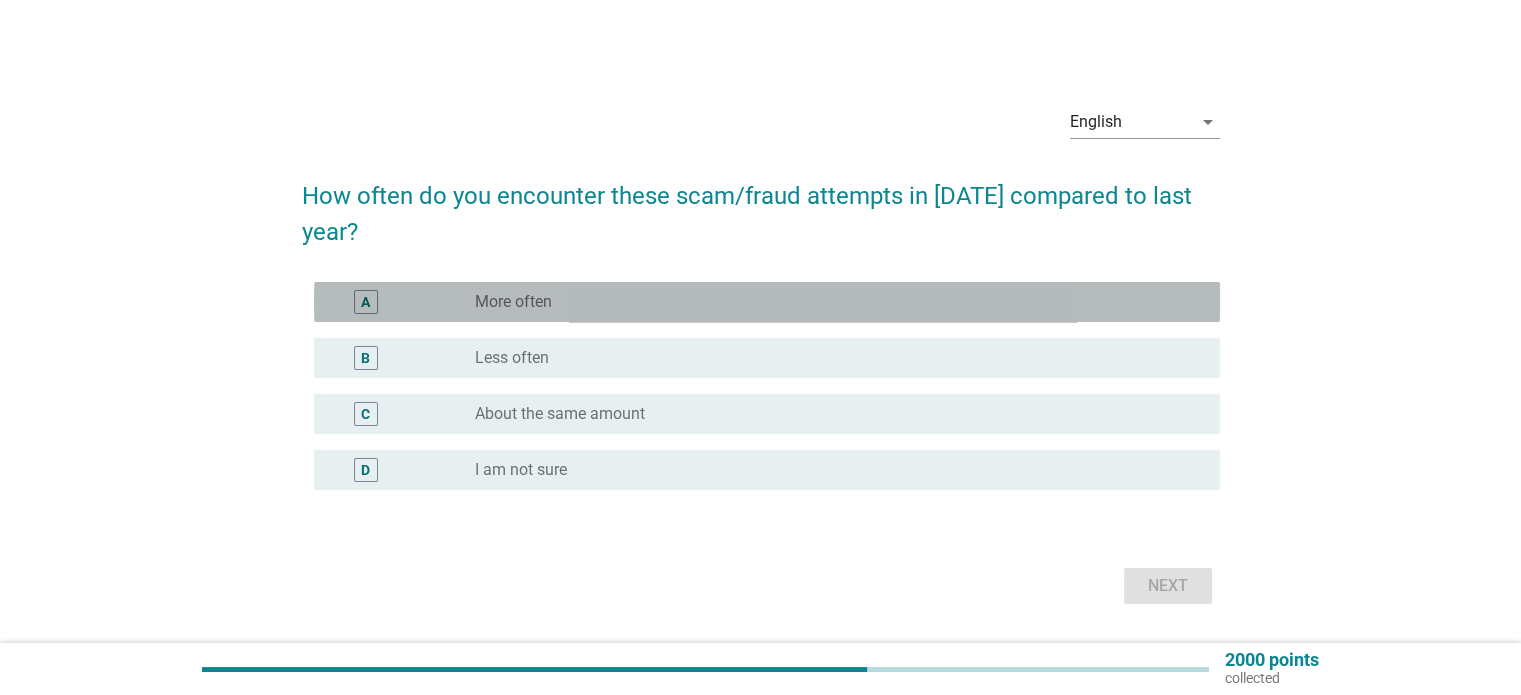 click on "radio_button_unchecked More often" at bounding box center [831, 302] 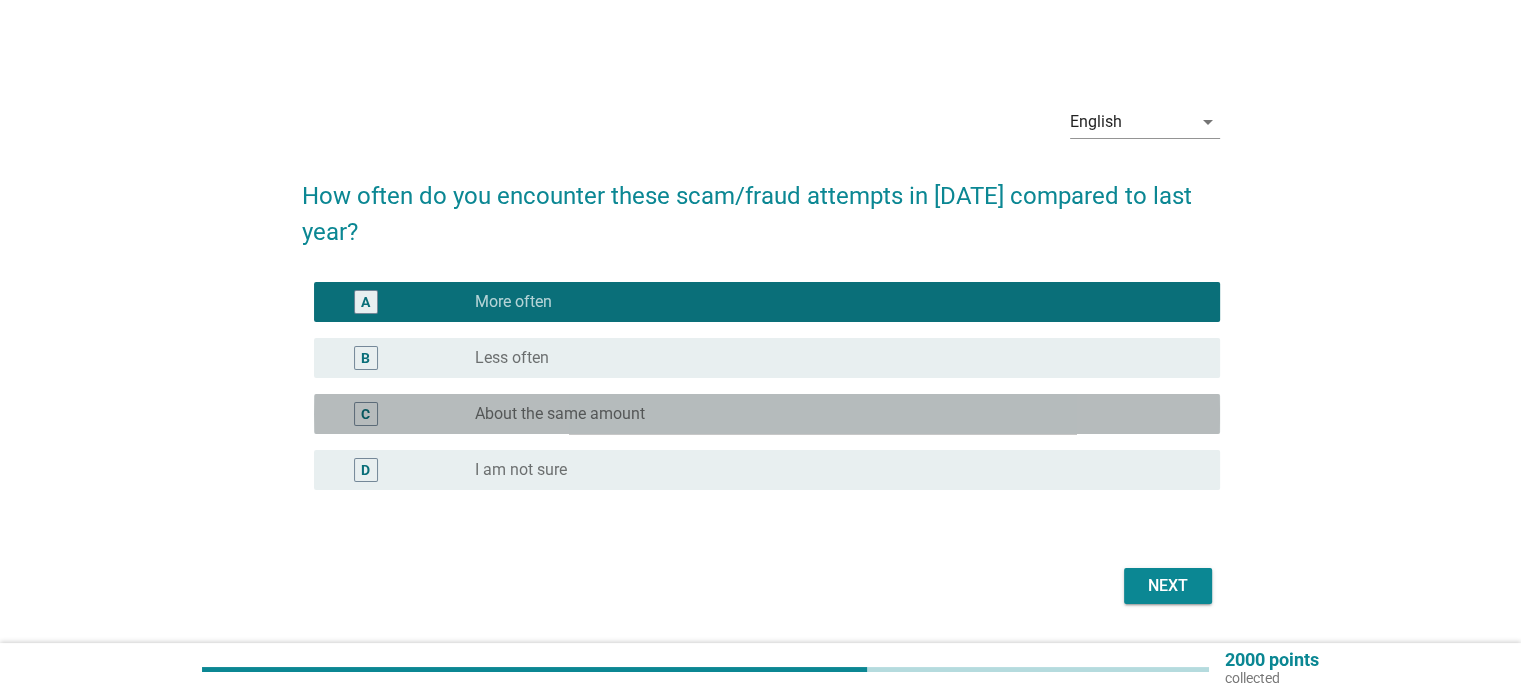 click on "radio_button_unchecked About the same amount" at bounding box center (831, 414) 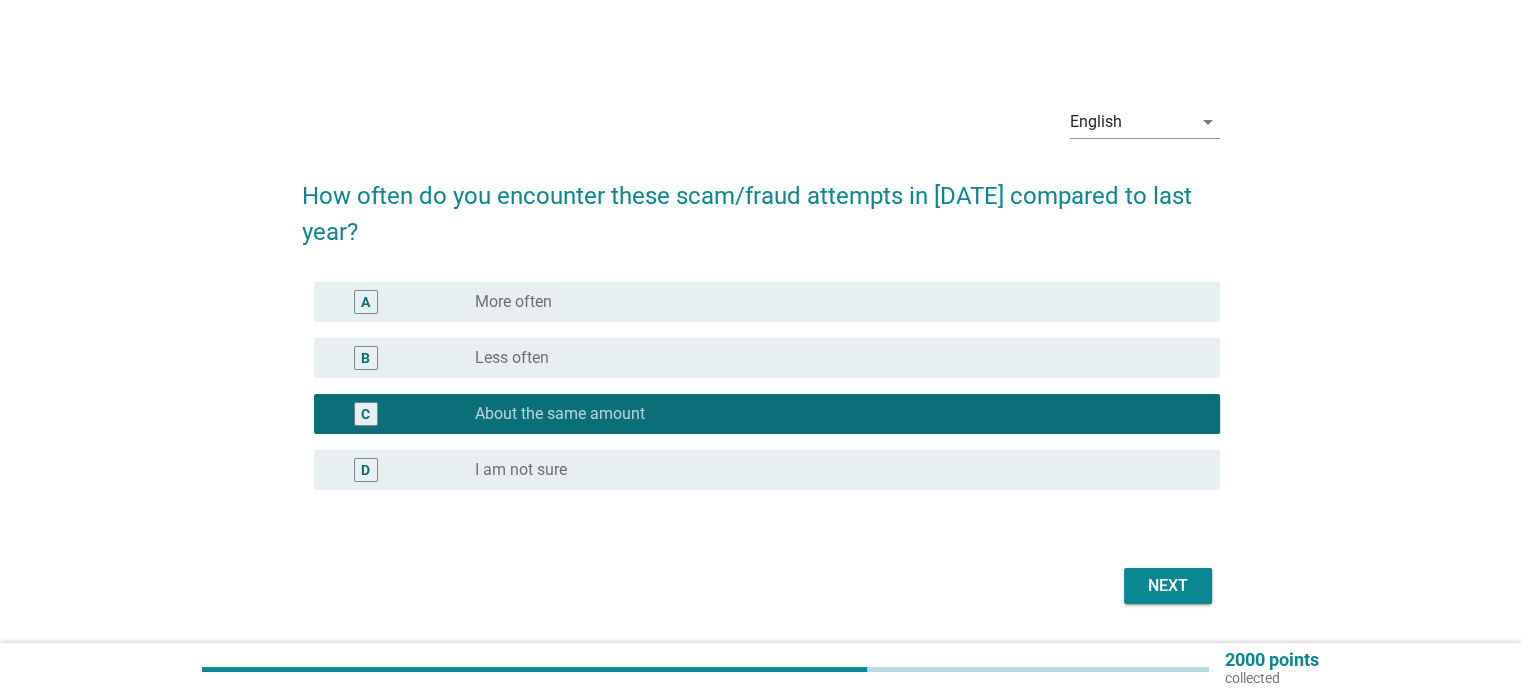 click on "radio_button_unchecked I am not sure" at bounding box center (831, 470) 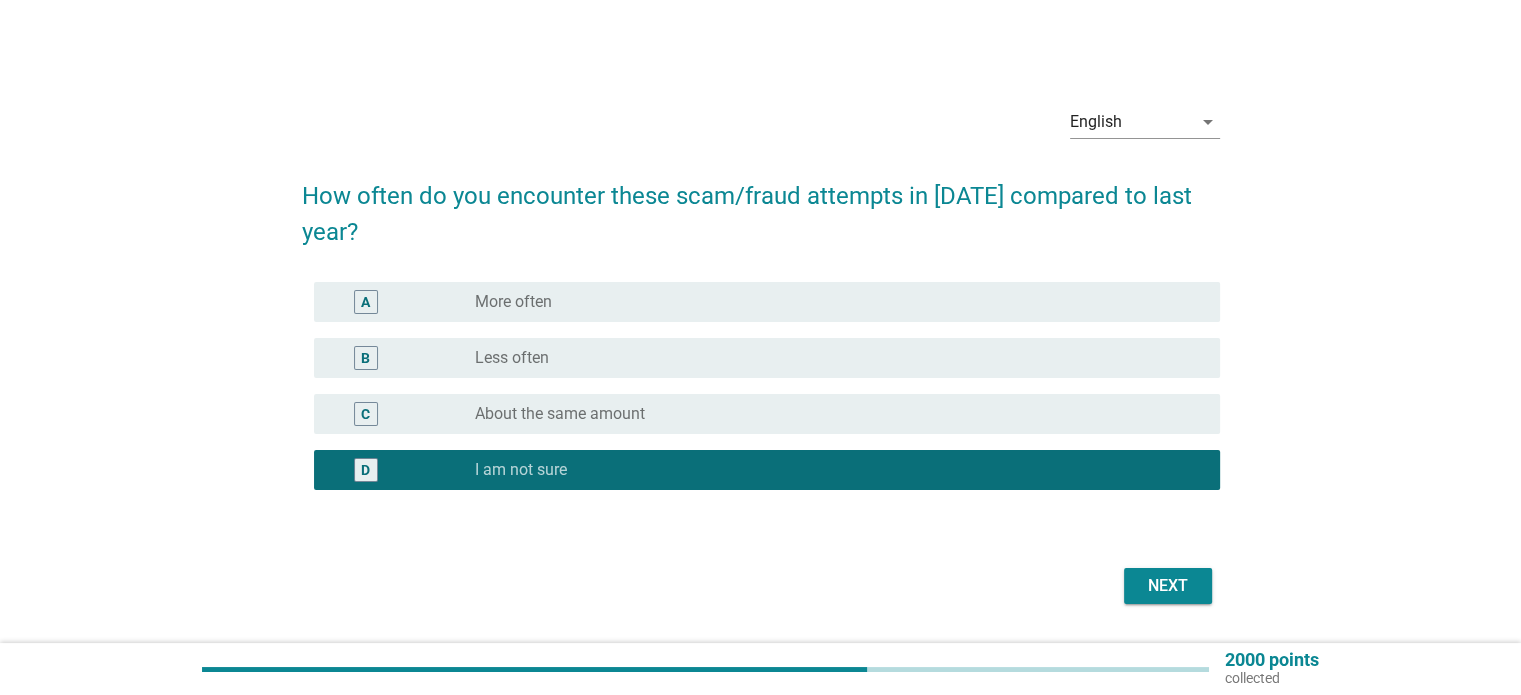 click on "radio_button_unchecked Less often" at bounding box center [831, 358] 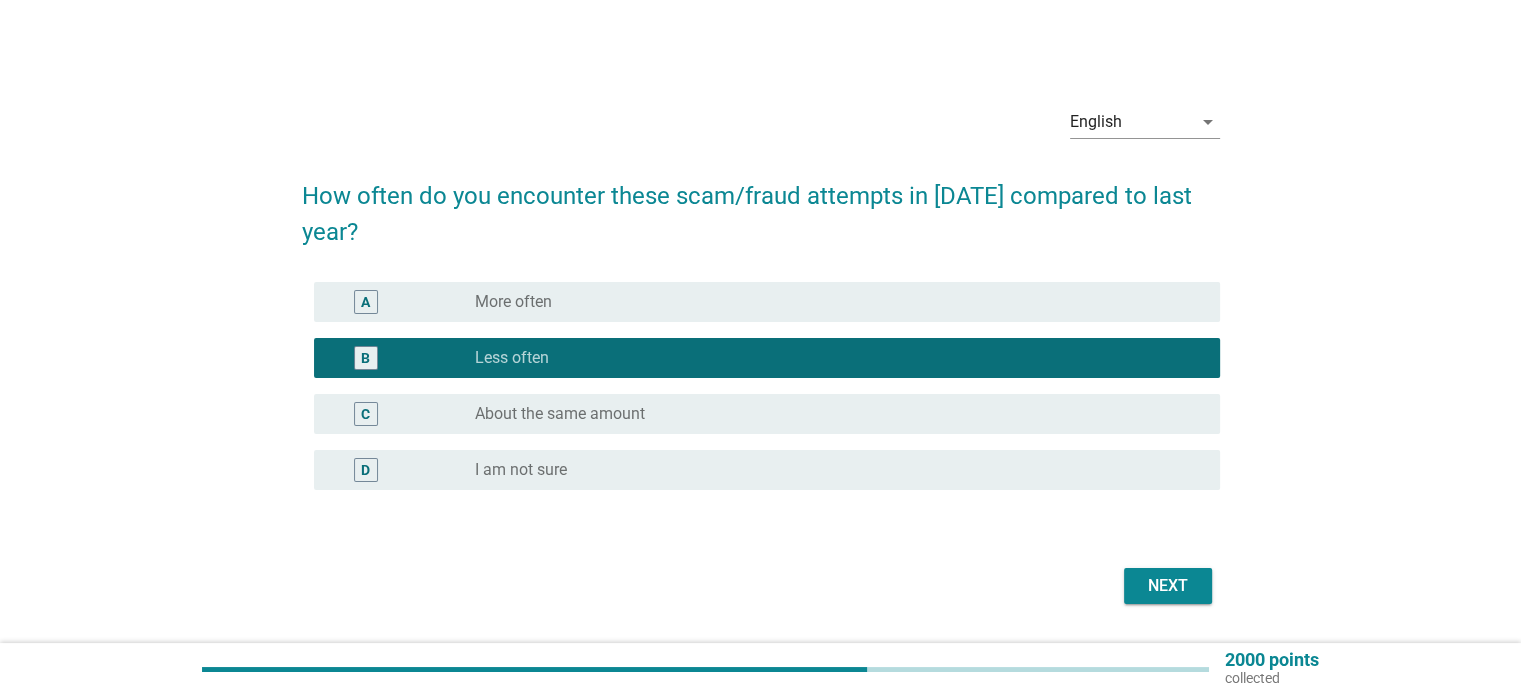 click on "Next" at bounding box center (1168, 586) 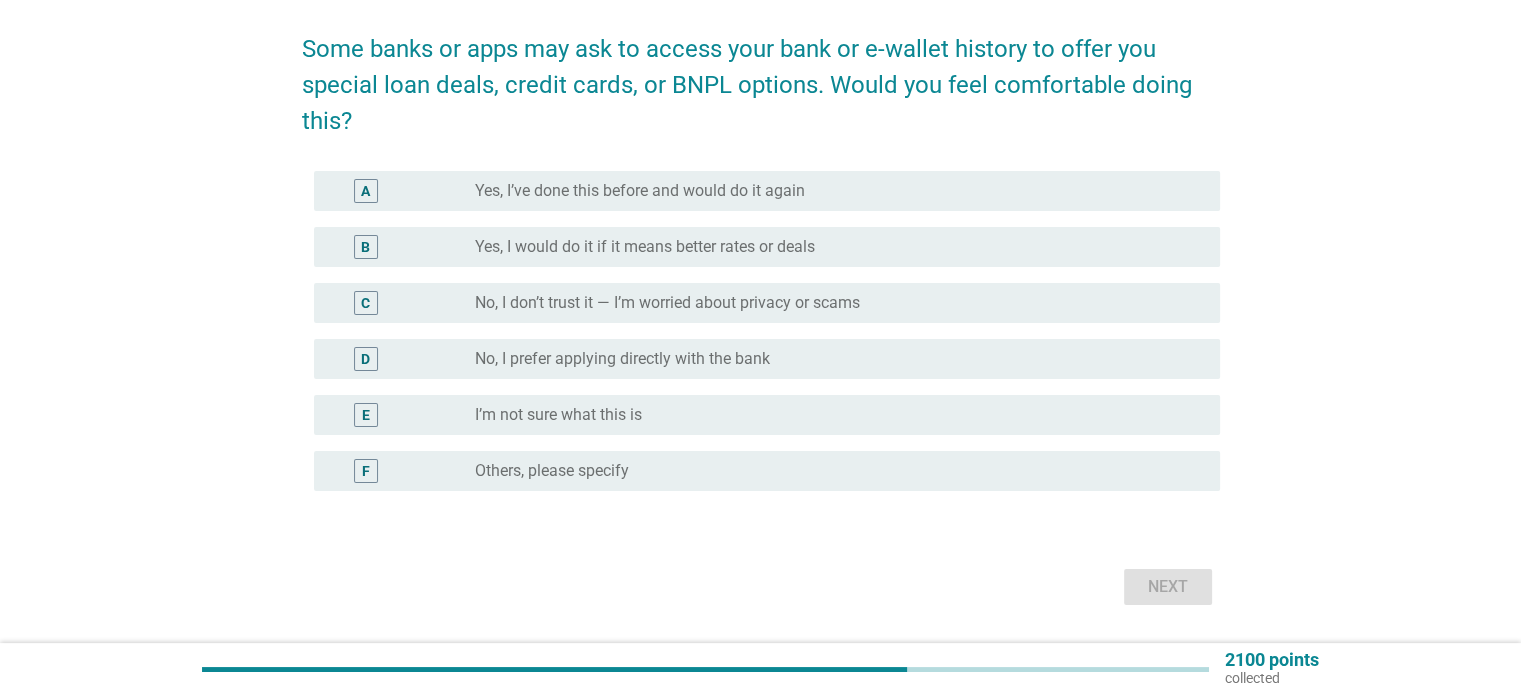 scroll, scrollTop: 200, scrollLeft: 0, axis: vertical 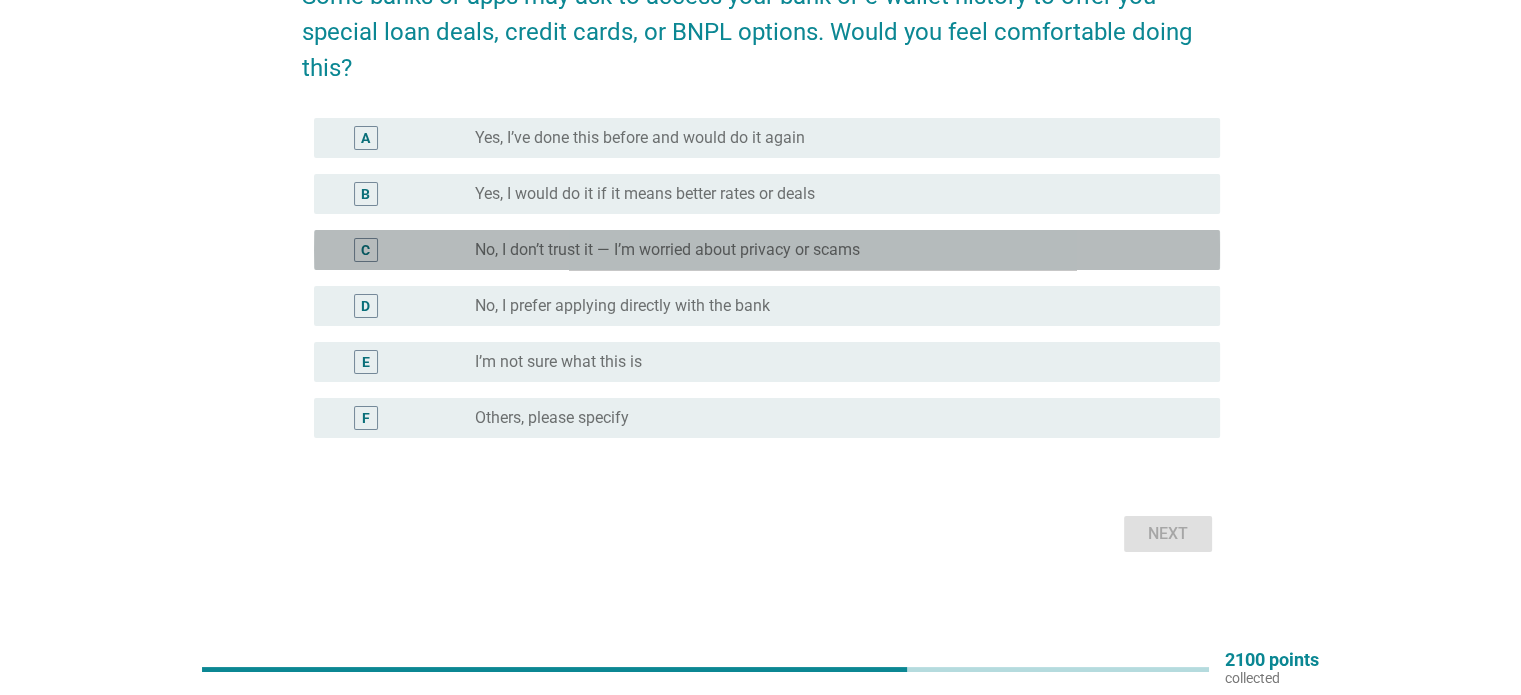 click on "No, I don’t trust it — I’m worried about privacy or scams" at bounding box center (667, 250) 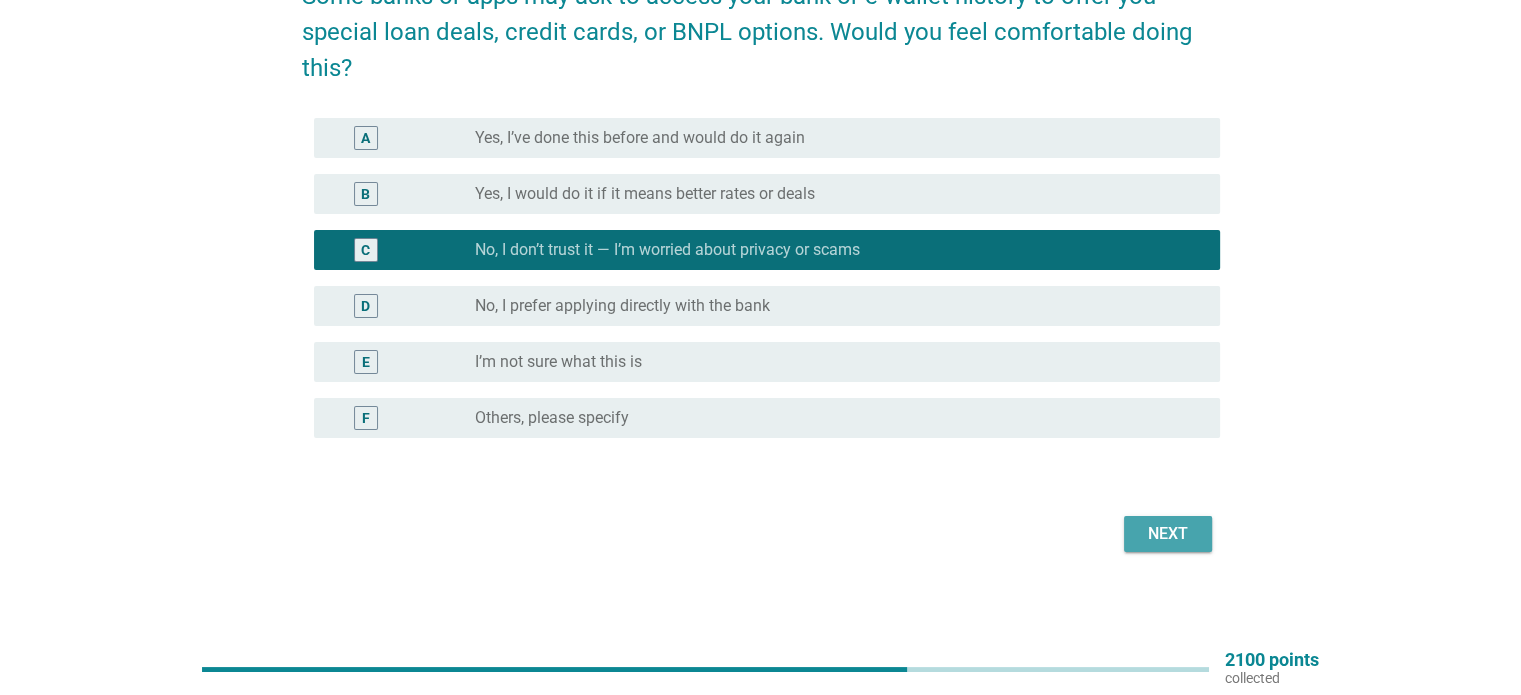 click on "Next" at bounding box center (1168, 534) 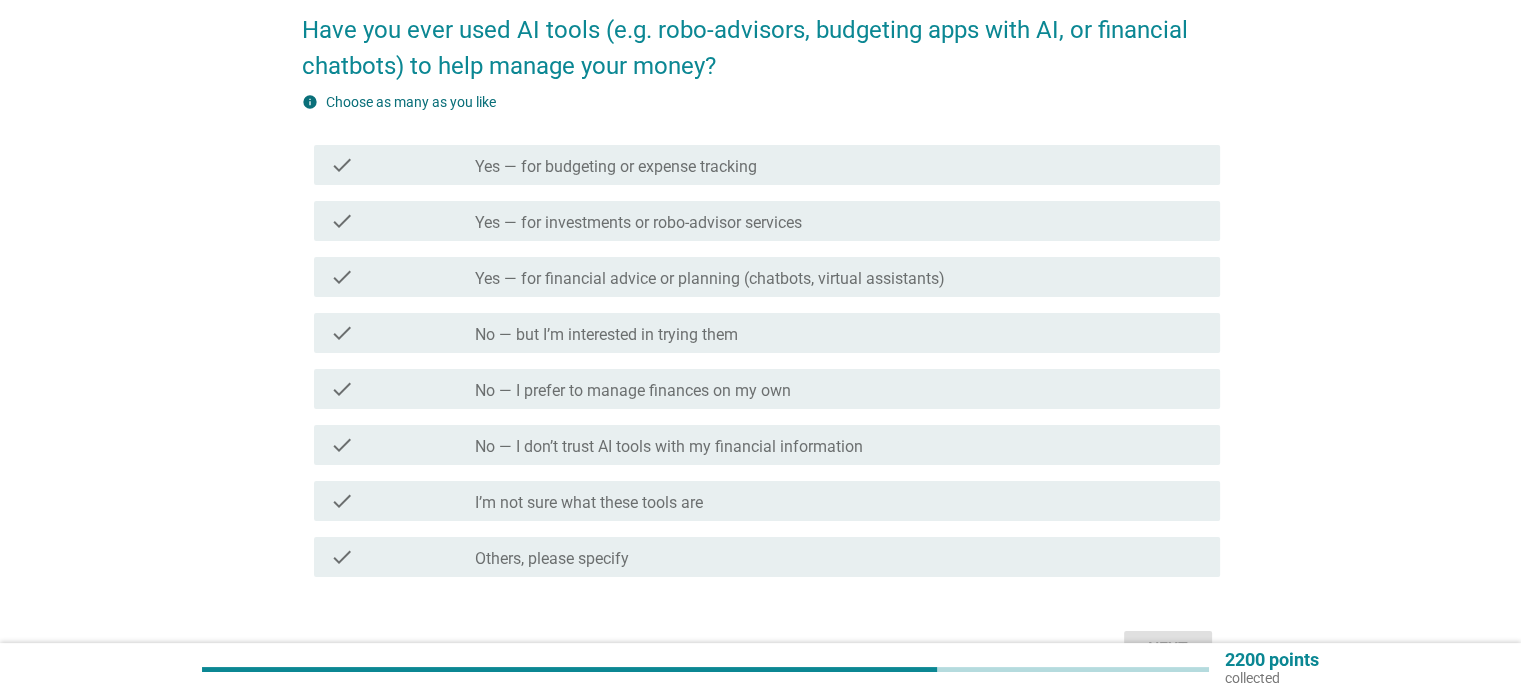 scroll, scrollTop: 200, scrollLeft: 0, axis: vertical 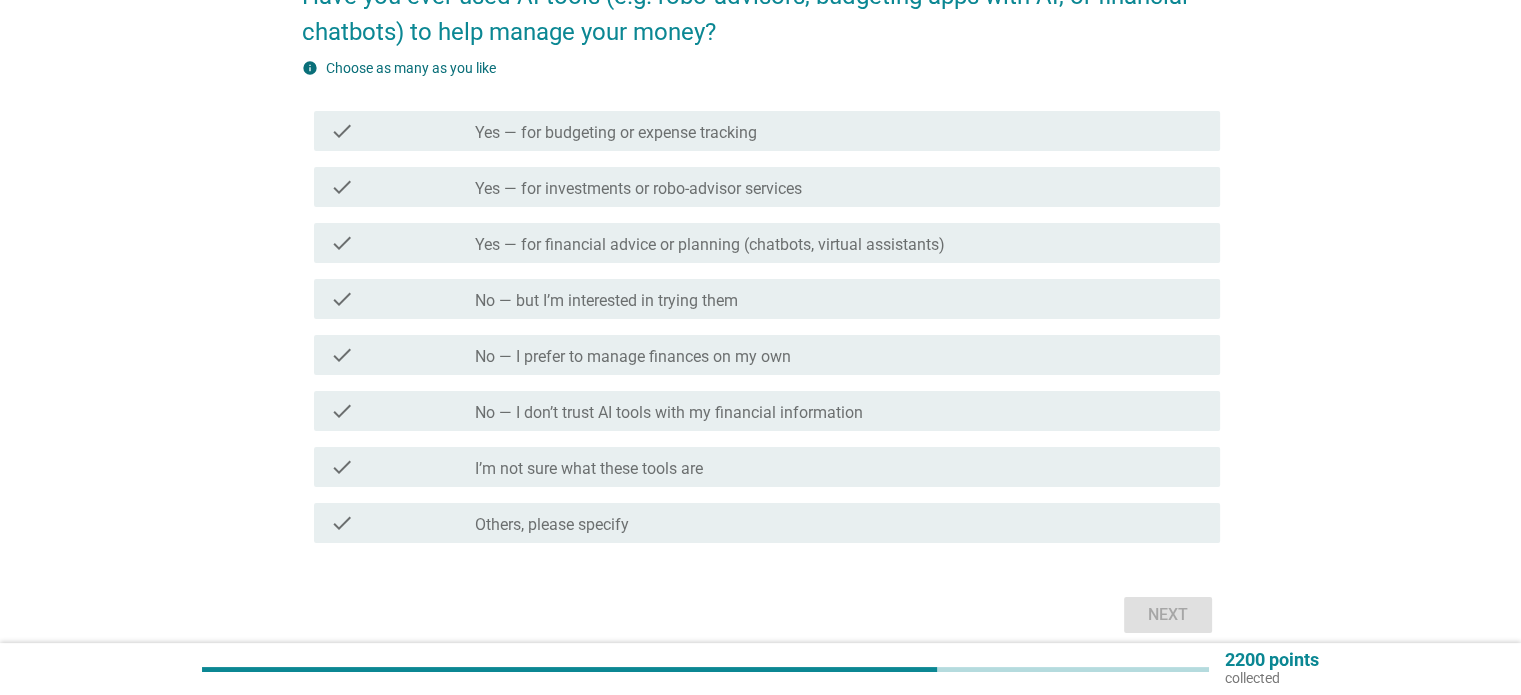 click on "No — I prefer to manage finances on my own" at bounding box center [633, 357] 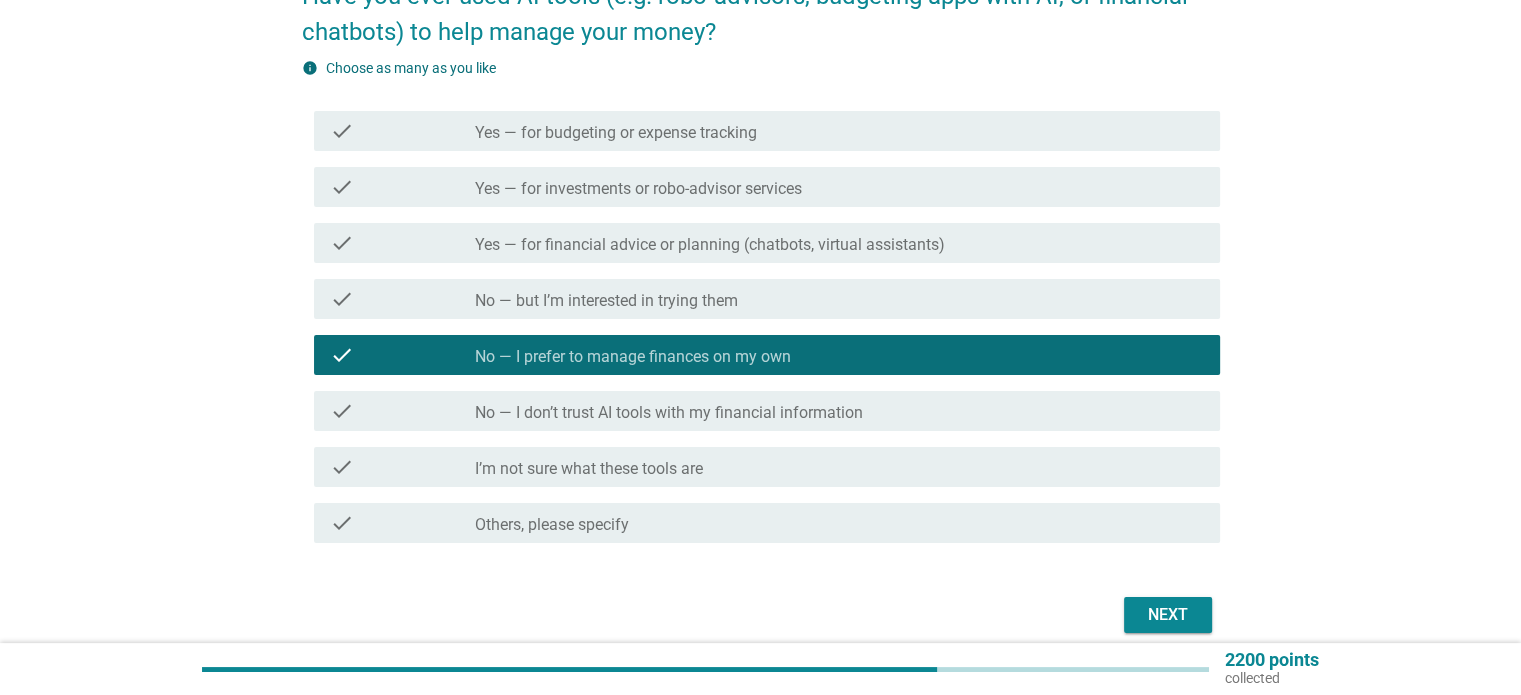 click on "No — but I’m interested in trying them" at bounding box center [606, 301] 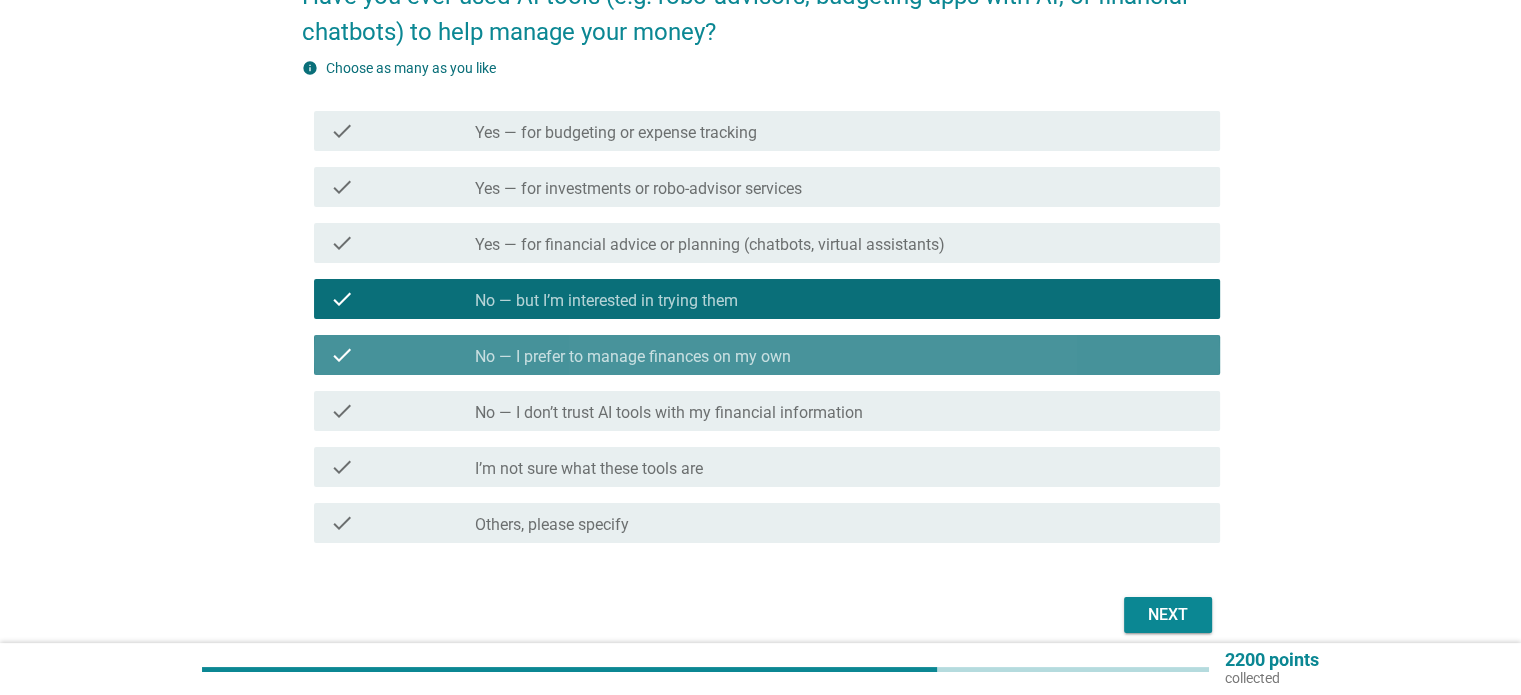 click on "check_box No — I prefer to manage finances on my own" at bounding box center [839, 355] 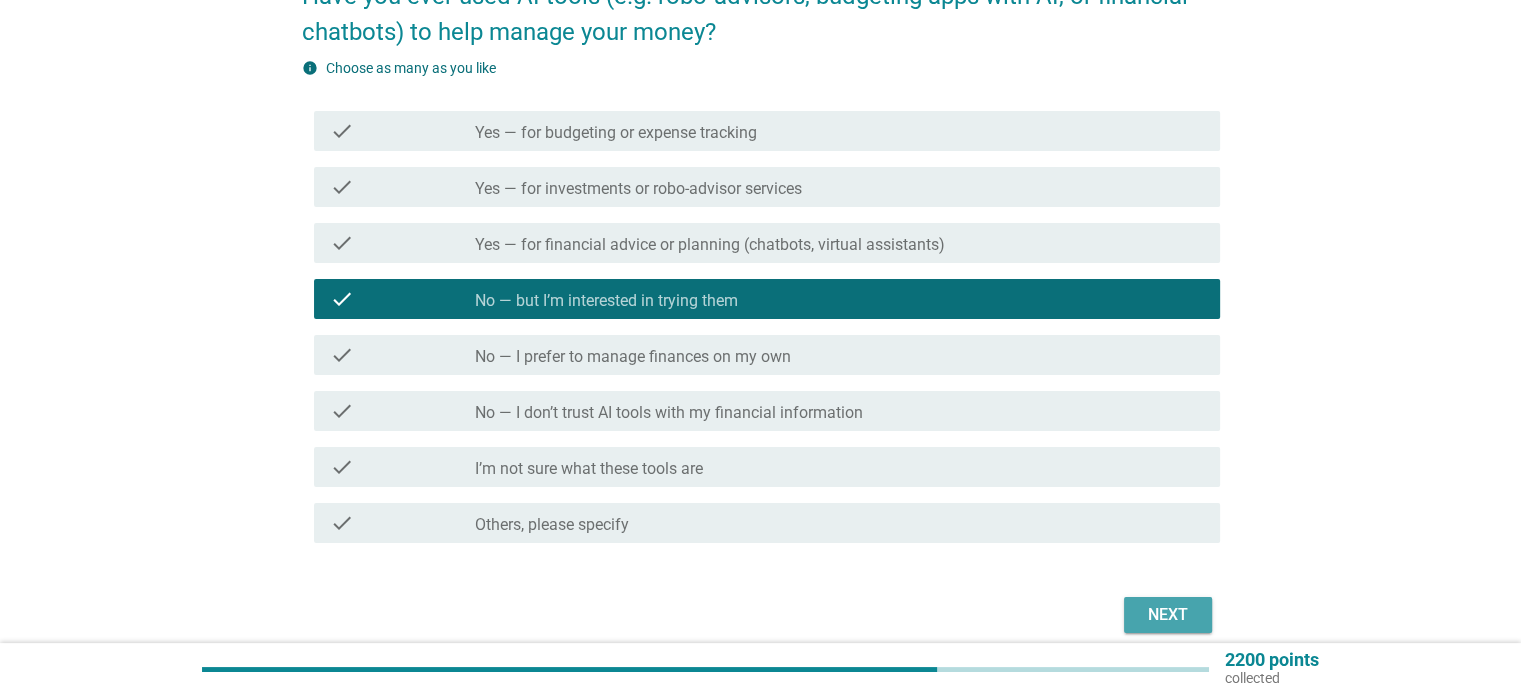click on "Next" at bounding box center (1168, 615) 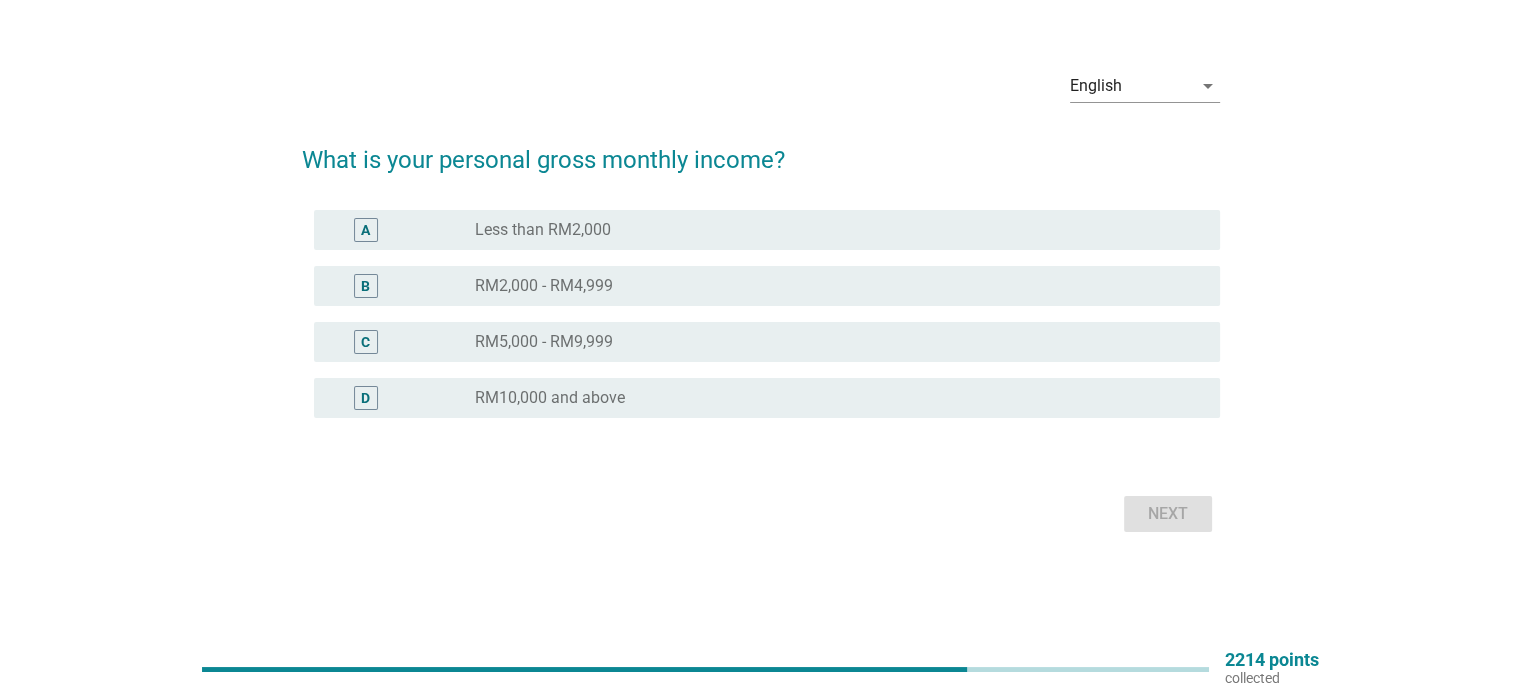 scroll, scrollTop: 0, scrollLeft: 0, axis: both 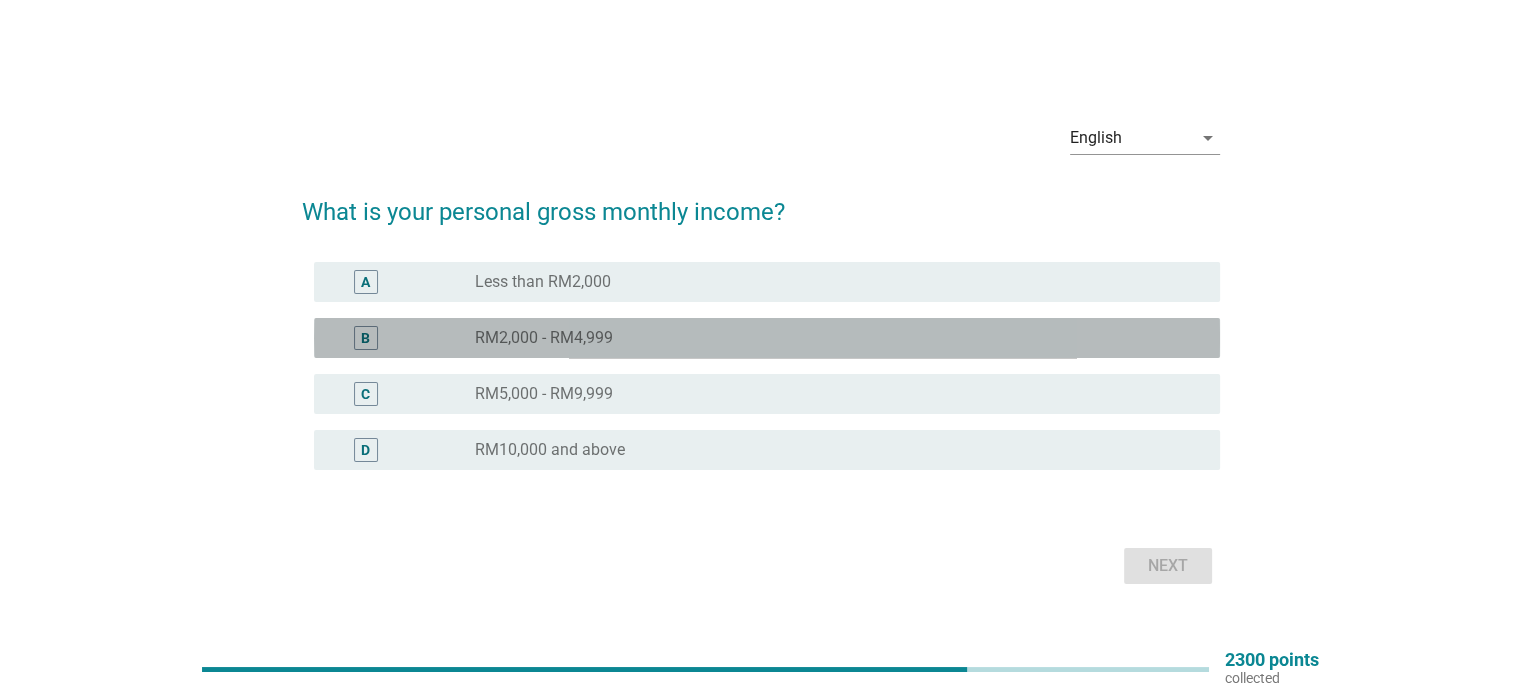 click on "B" at bounding box center [403, 338] 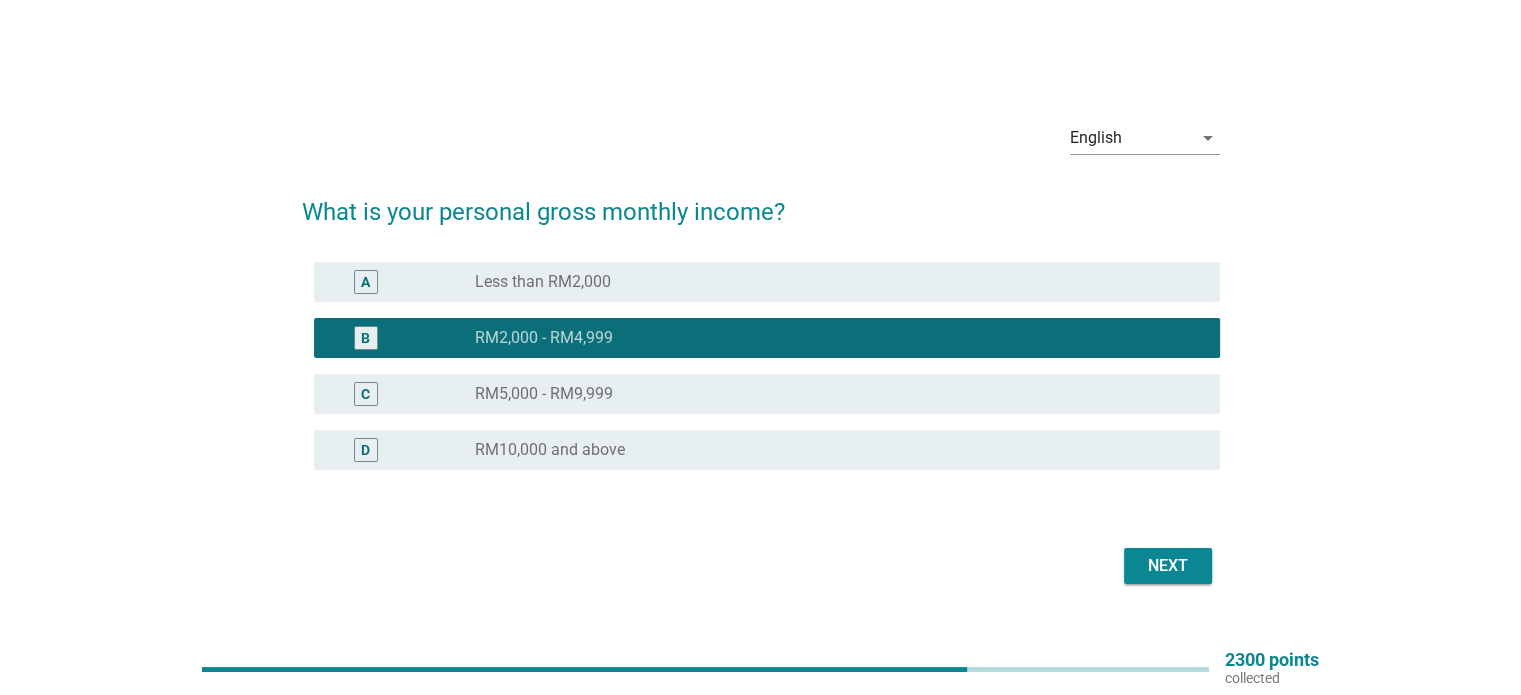 click on "Next" at bounding box center (1168, 566) 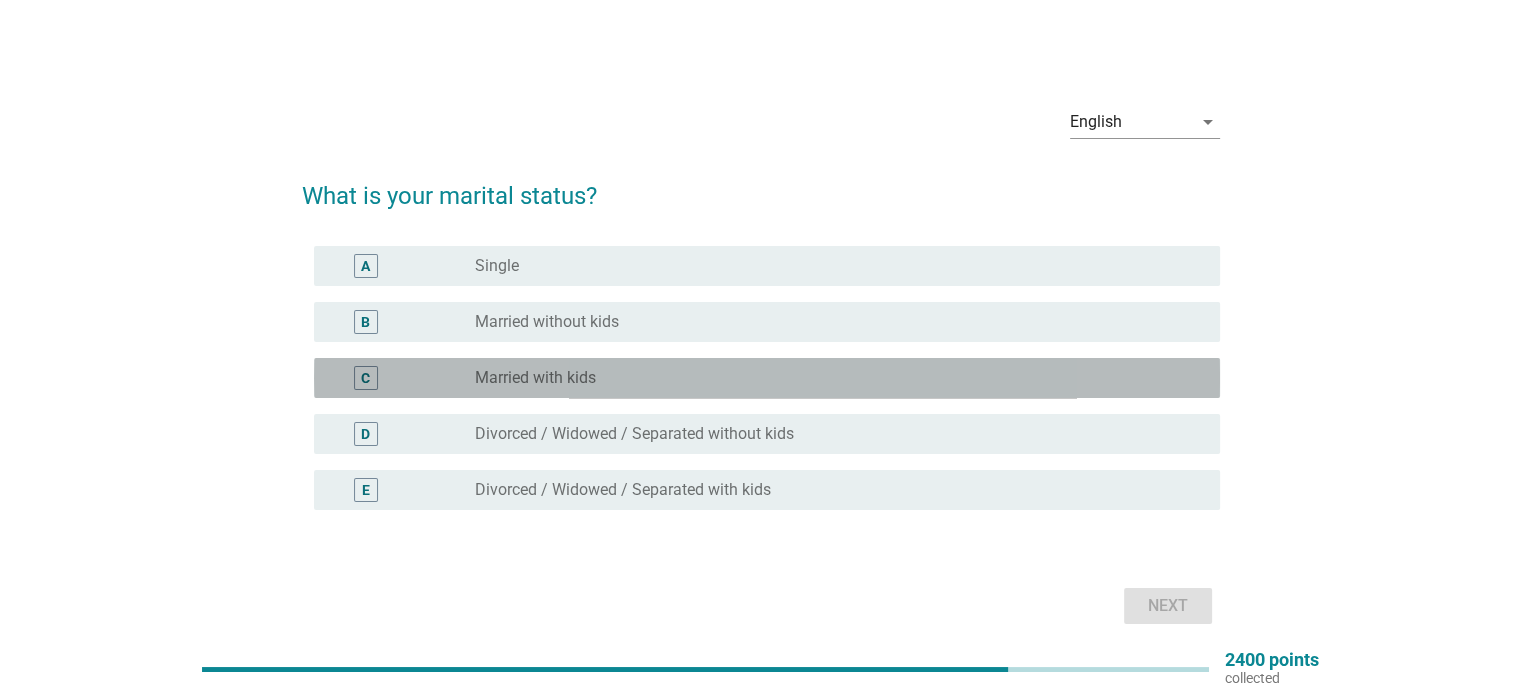 drag, startPoint x: 700, startPoint y: 375, endPoint x: 784, endPoint y: 426, distance: 98.270035 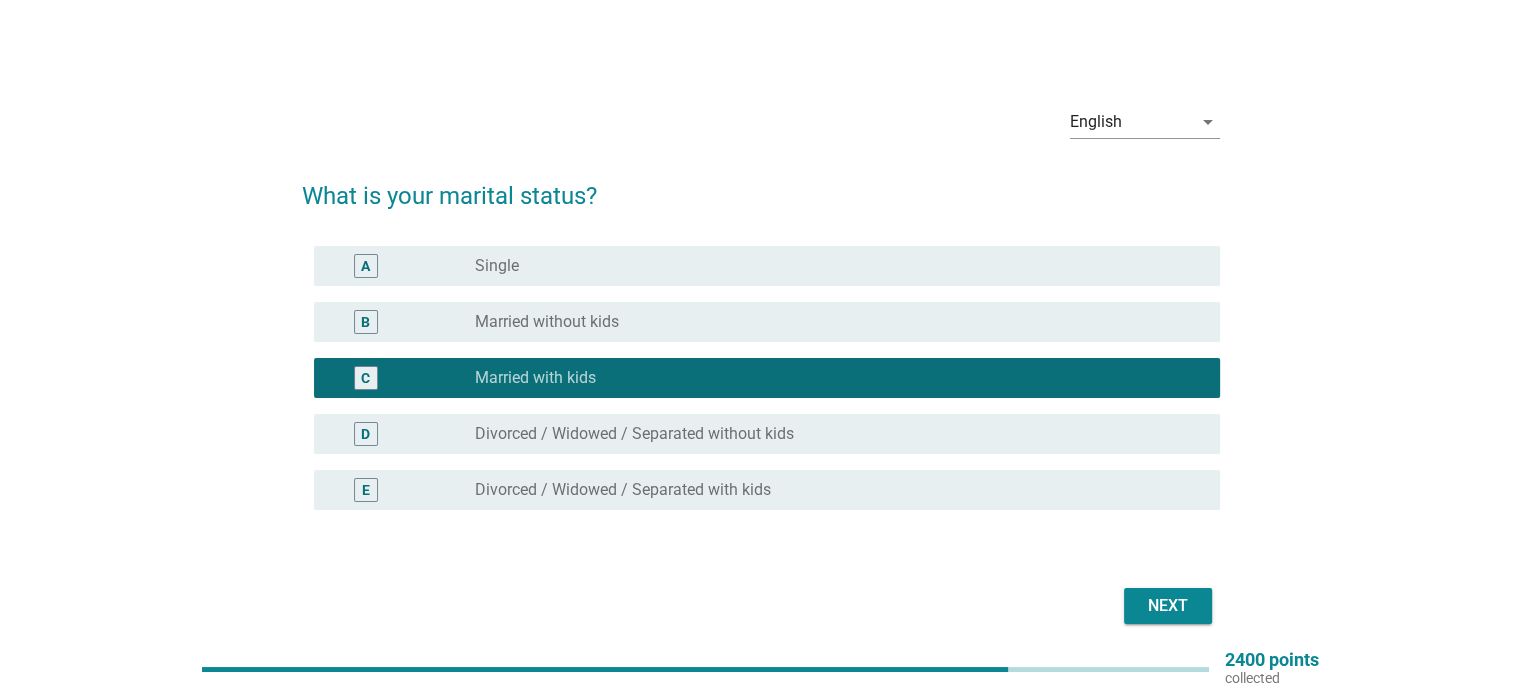 click on "Next" at bounding box center (1168, 606) 